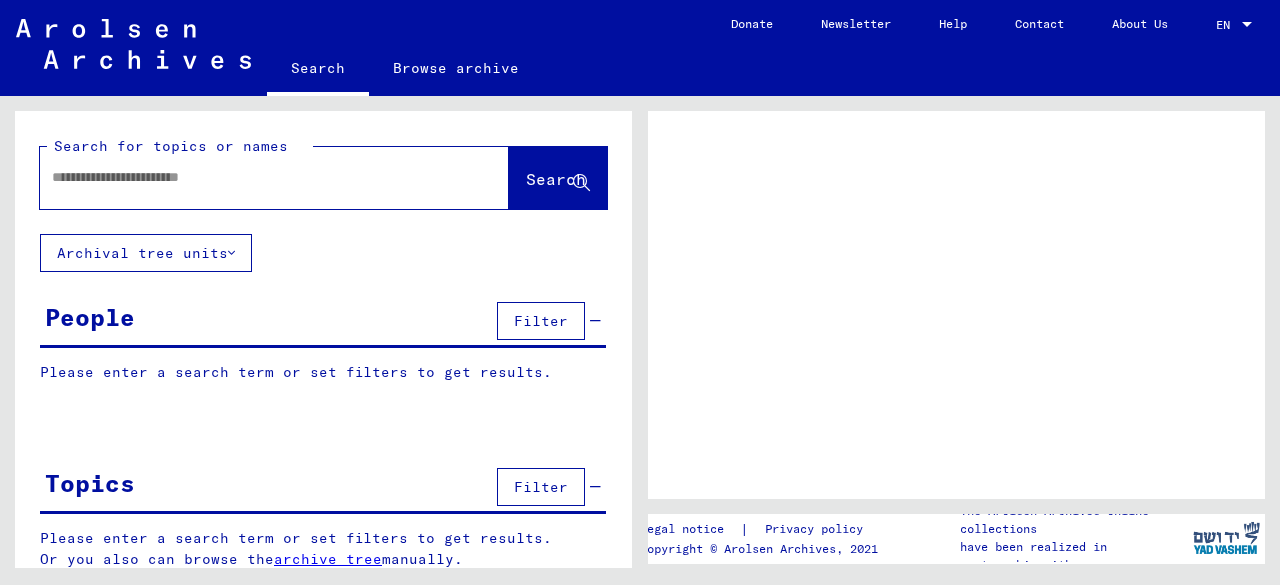 scroll, scrollTop: 0, scrollLeft: 0, axis: both 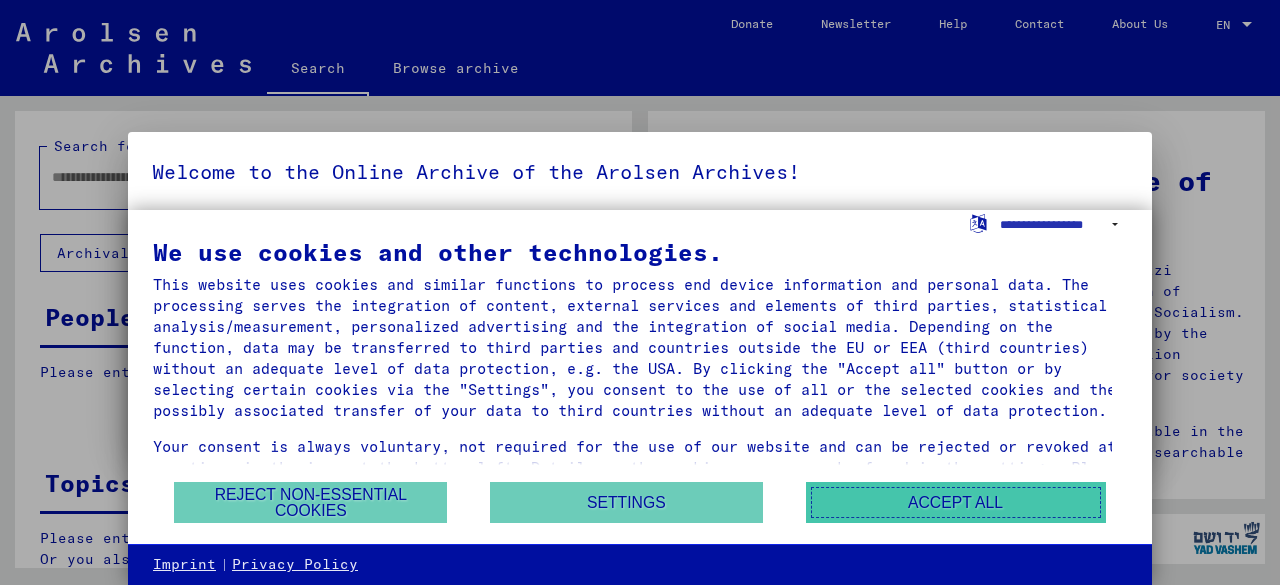 click on "Accept all" at bounding box center (956, 502) 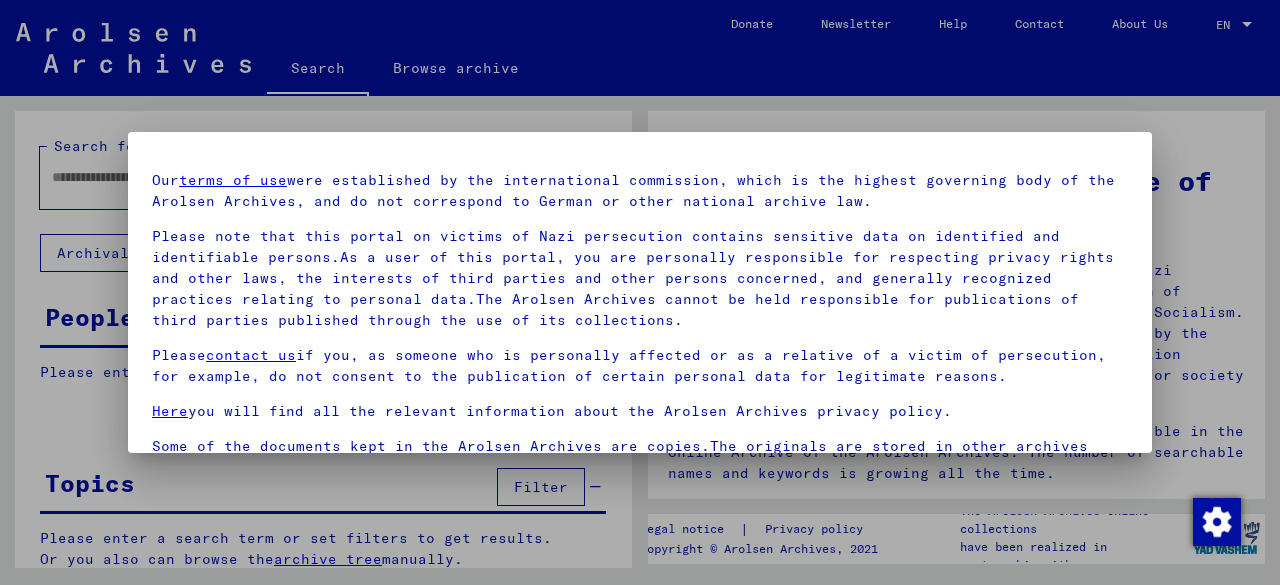 scroll, scrollTop: 158, scrollLeft: 0, axis: vertical 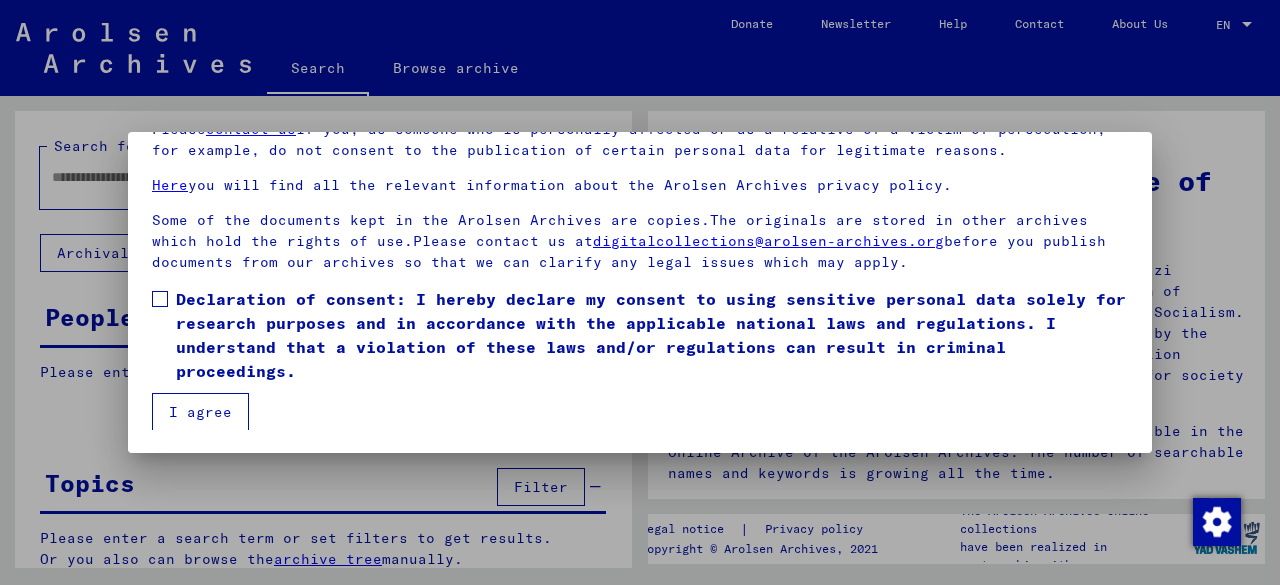 click at bounding box center (160, 299) 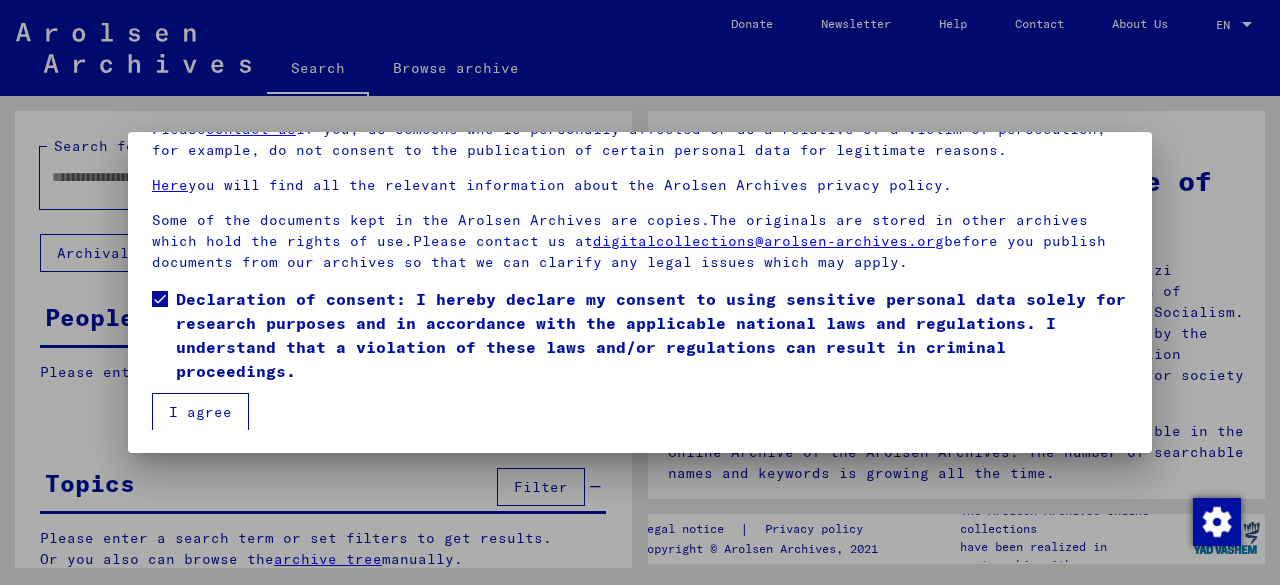click on "I agree" at bounding box center (200, 412) 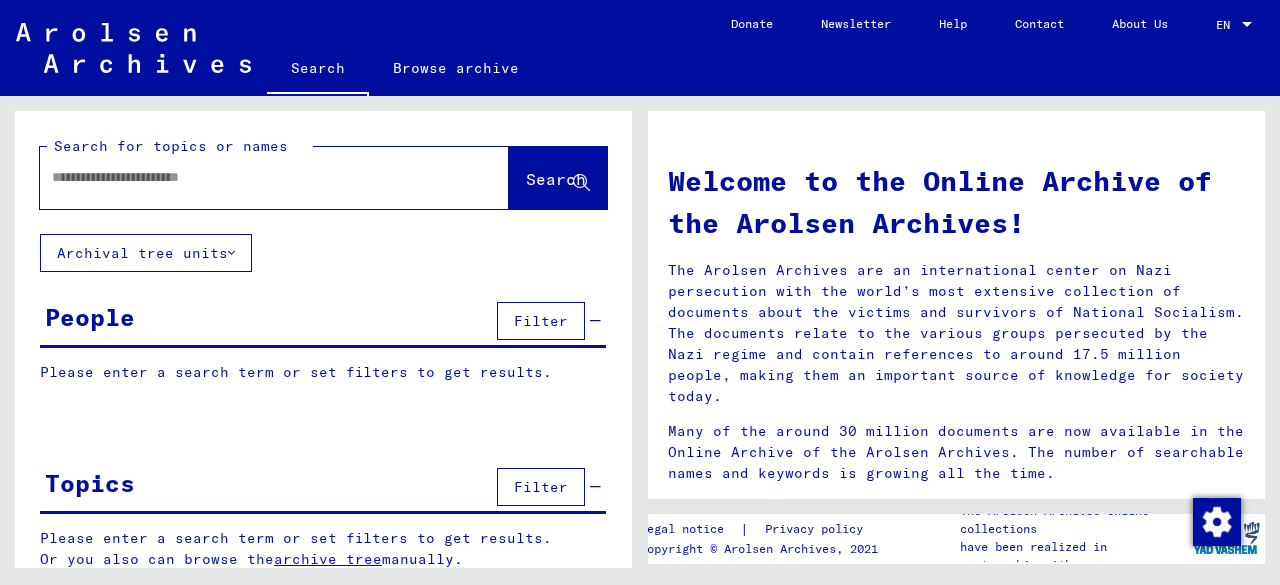 drag, startPoint x: 336, startPoint y: 193, endPoint x: 334, endPoint y: 179, distance: 14.142136 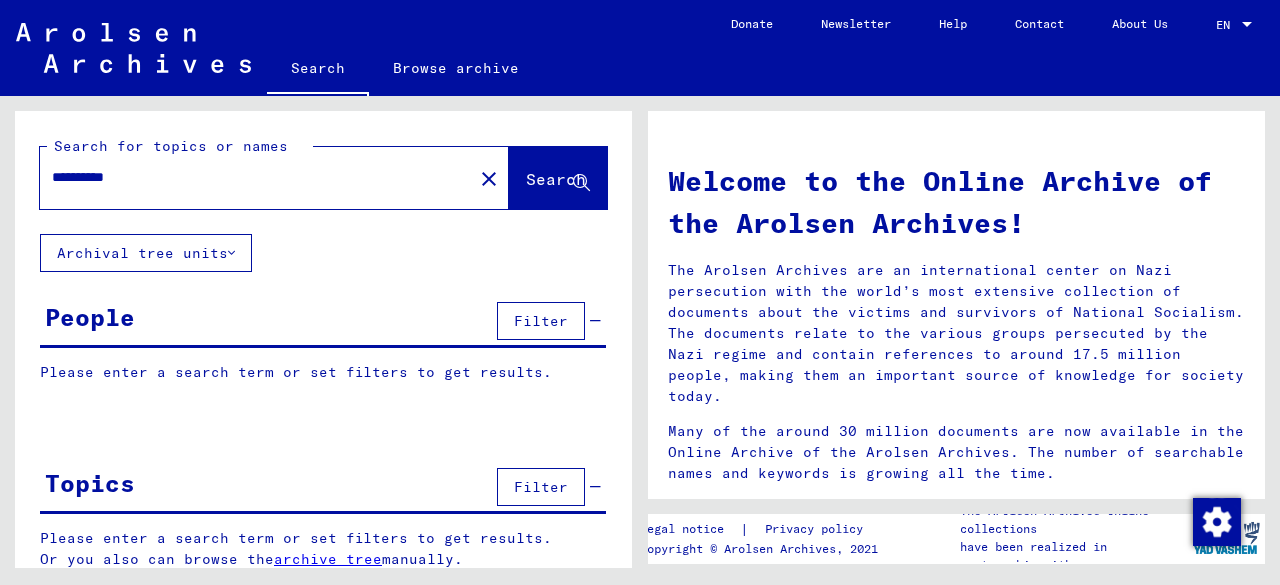 type on "**********" 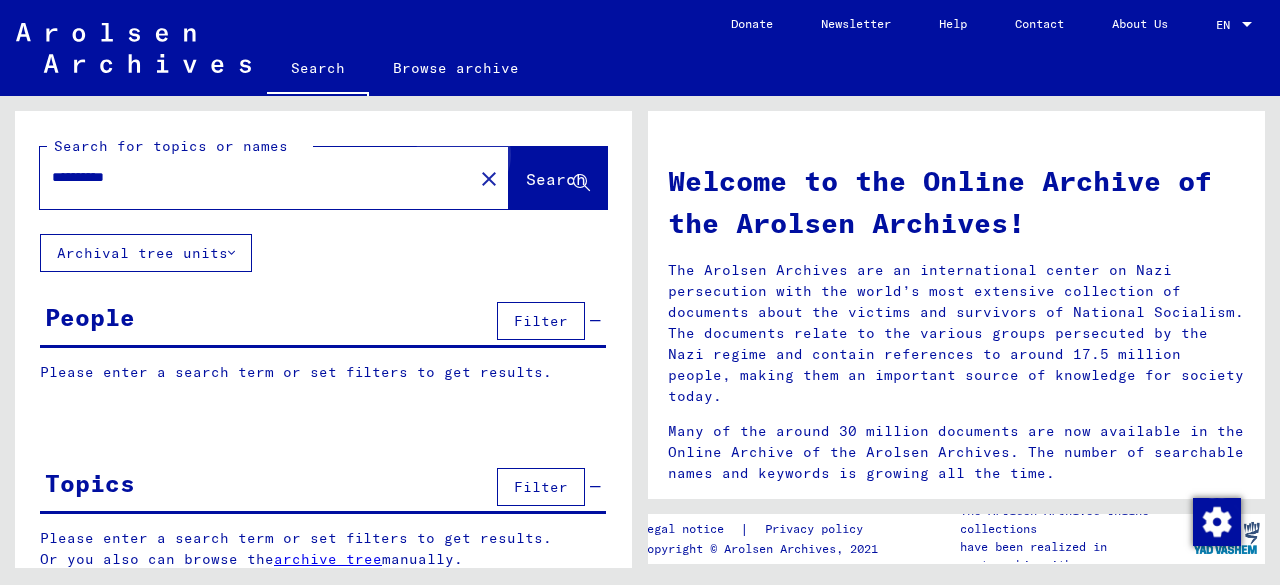 click on "Search" 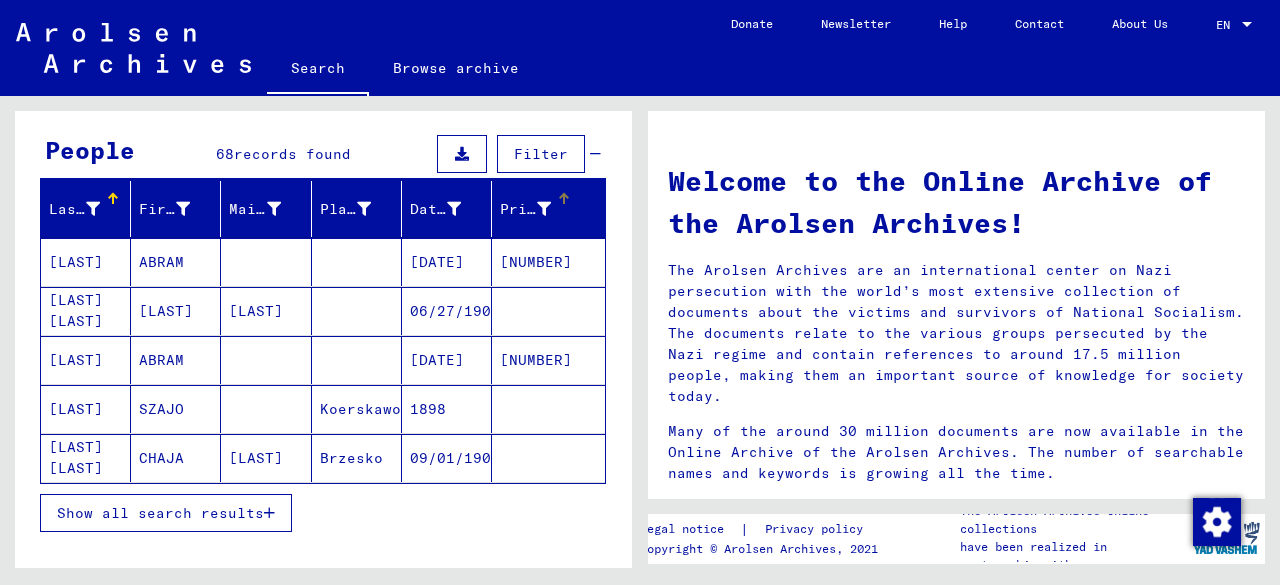 scroll, scrollTop: 198, scrollLeft: 0, axis: vertical 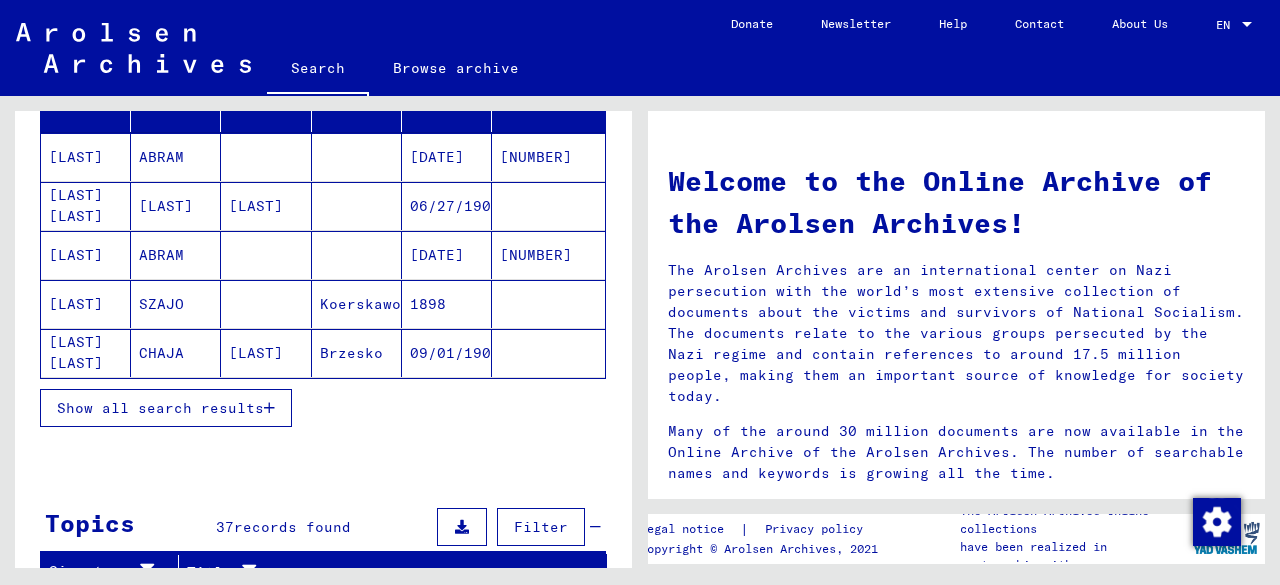 click on "Show all search results" at bounding box center (160, 408) 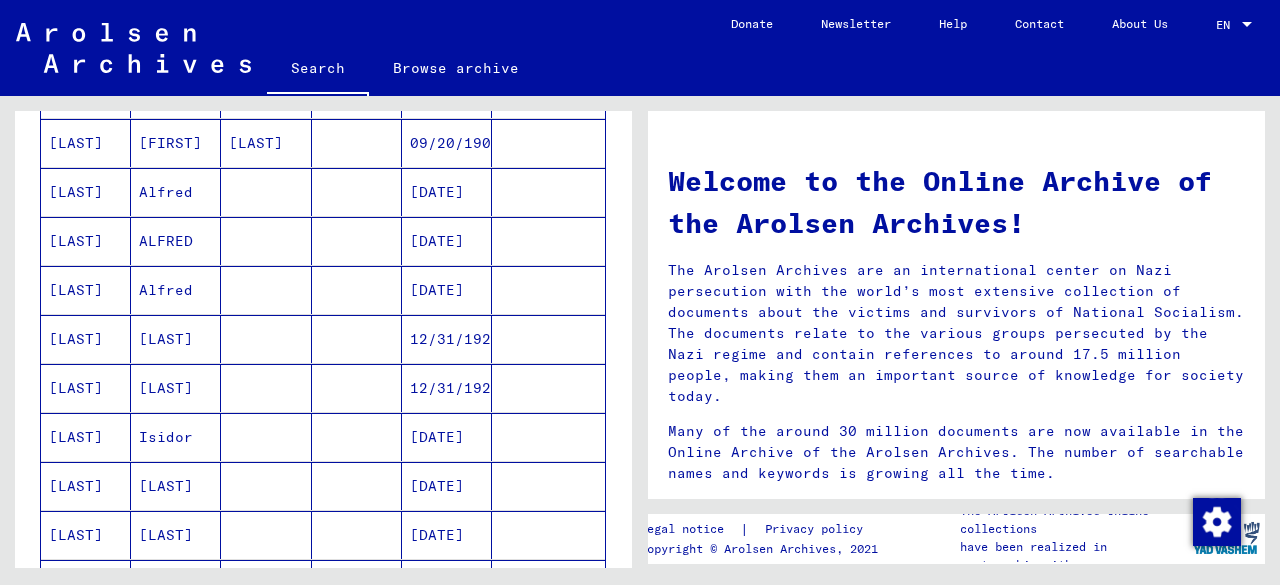 scroll, scrollTop: 1172, scrollLeft: 0, axis: vertical 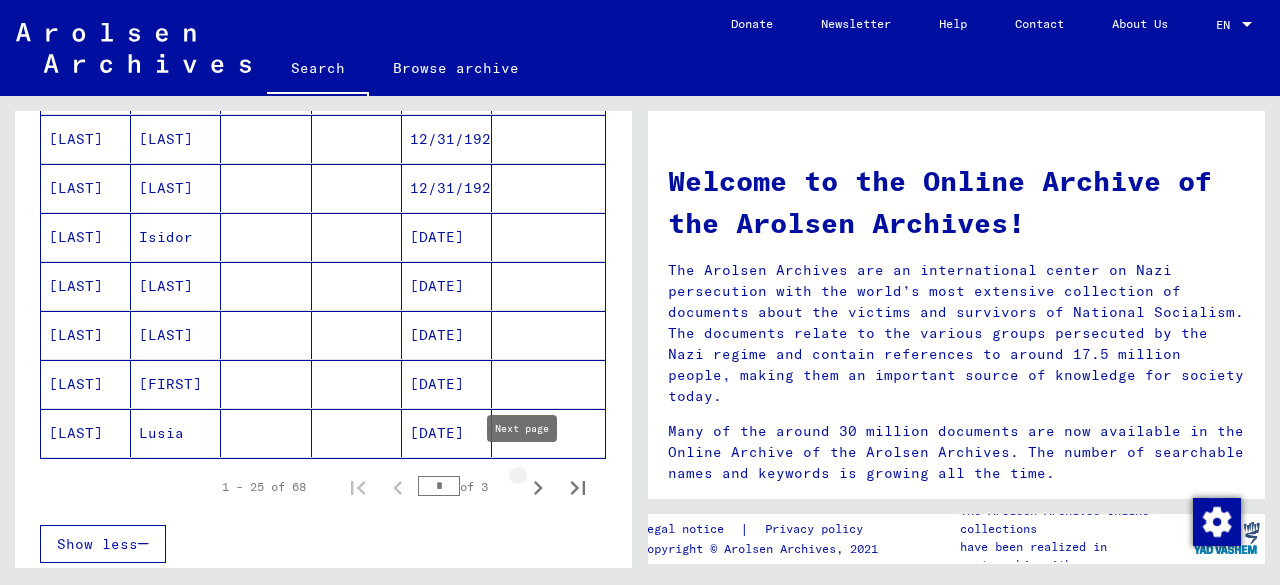 click 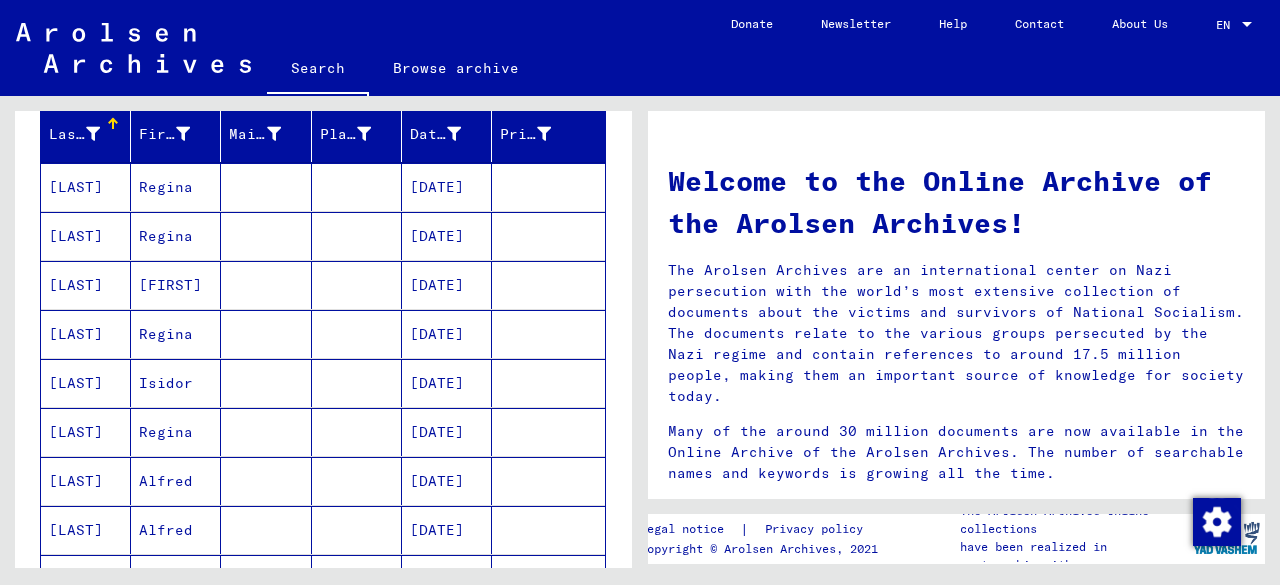 scroll, scrollTop: 224, scrollLeft: 0, axis: vertical 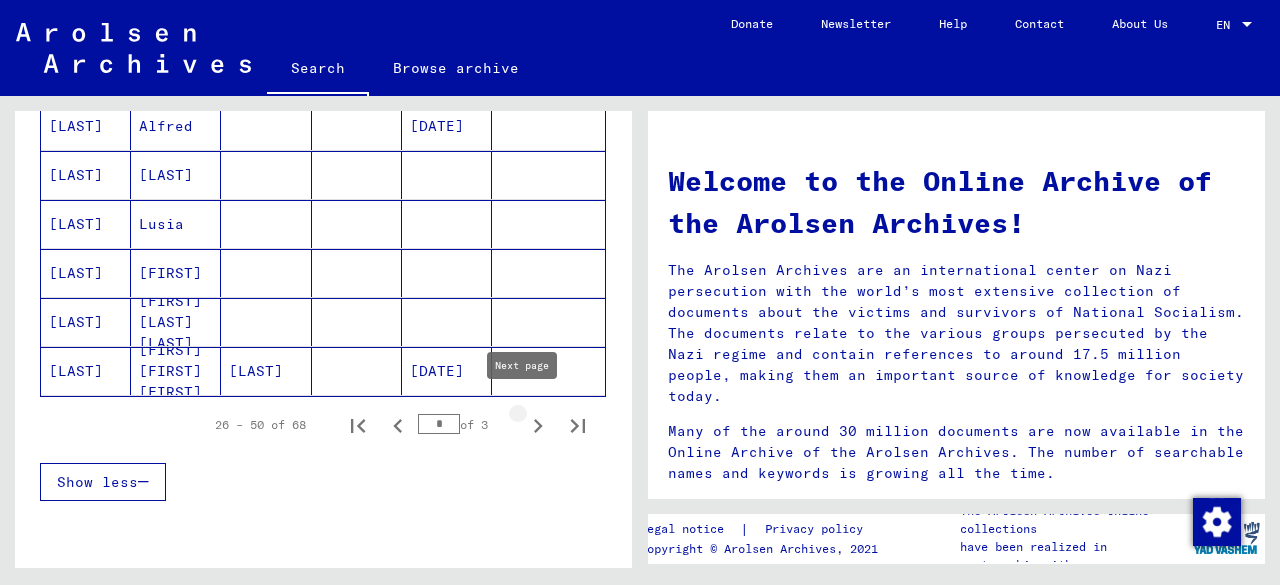 click 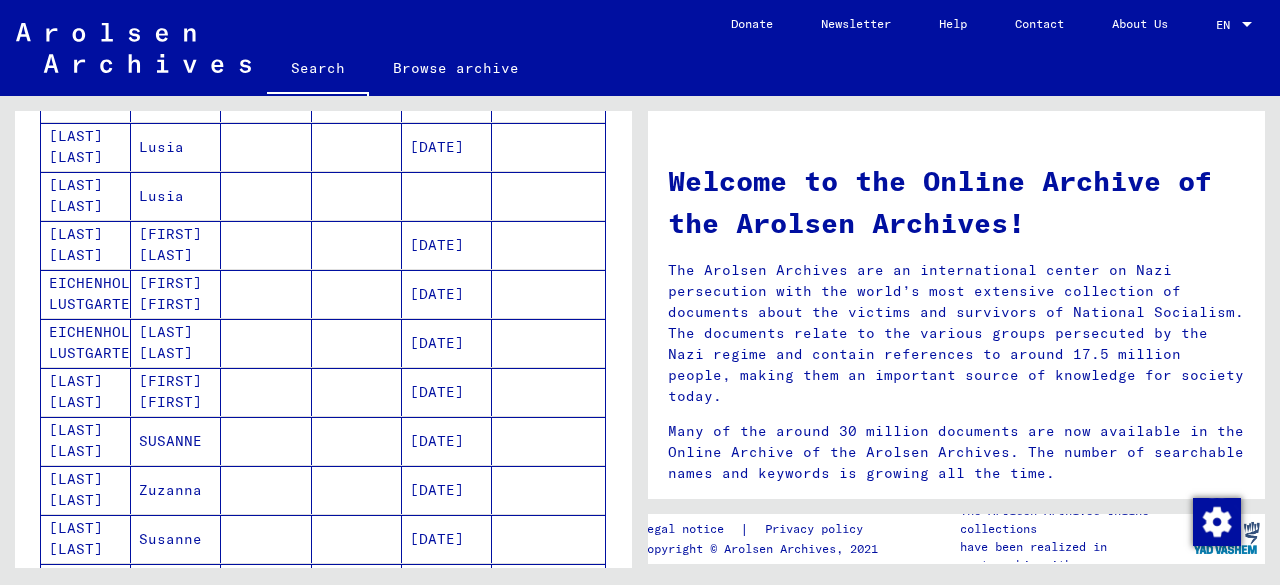 scroll, scrollTop: 477, scrollLeft: 0, axis: vertical 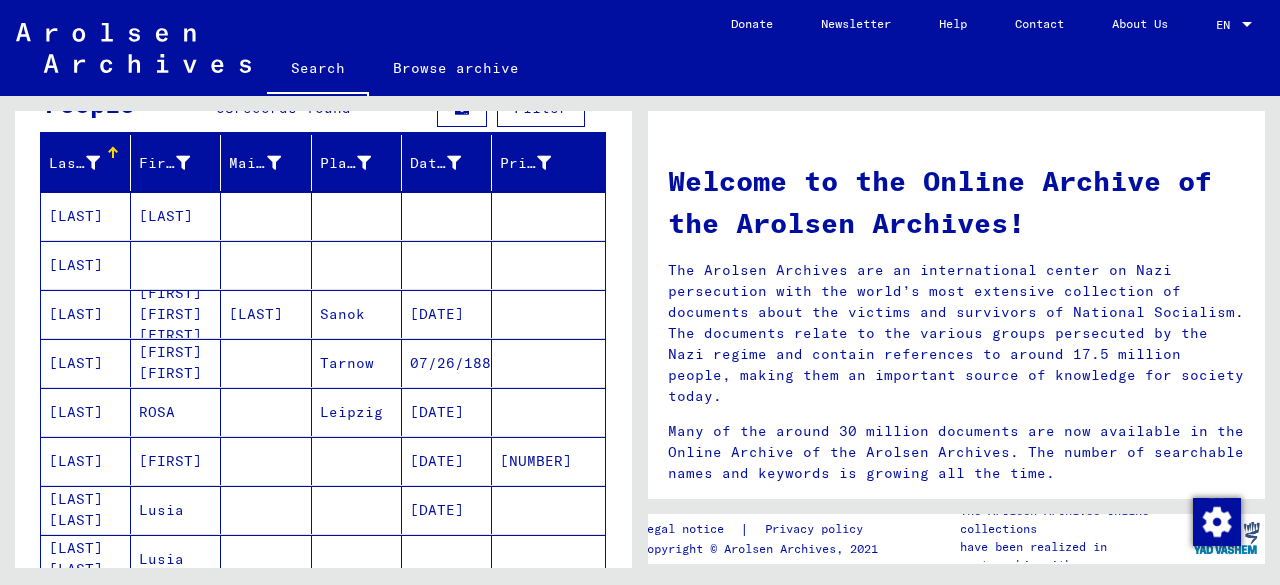 click on "[LAST]" at bounding box center [86, 363] 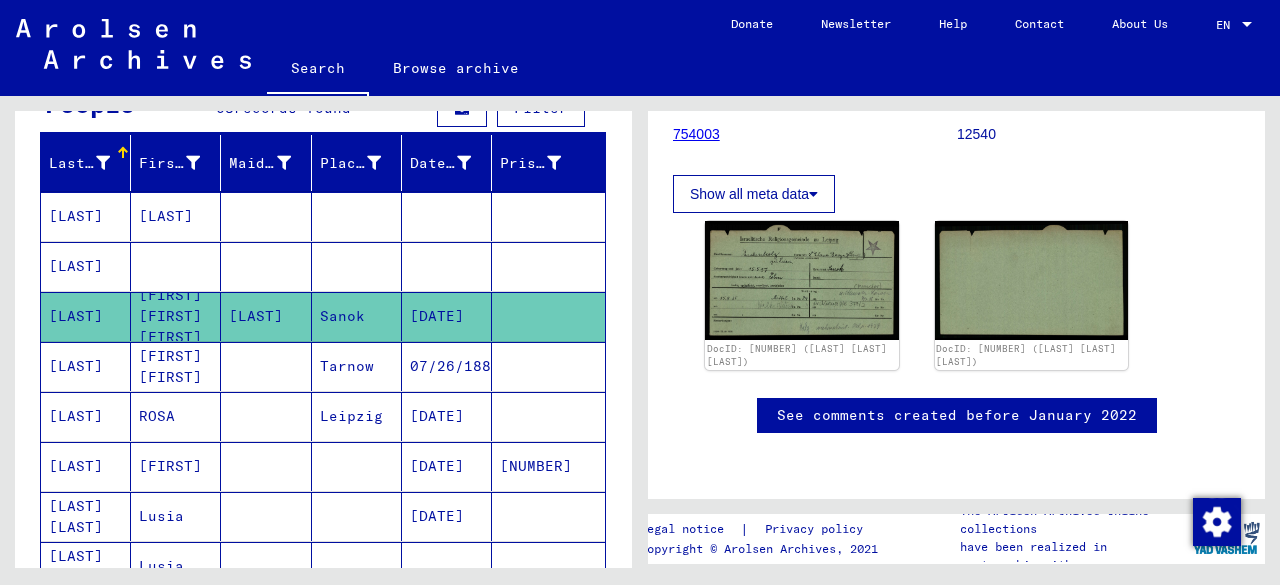 scroll, scrollTop: 302, scrollLeft: 0, axis: vertical 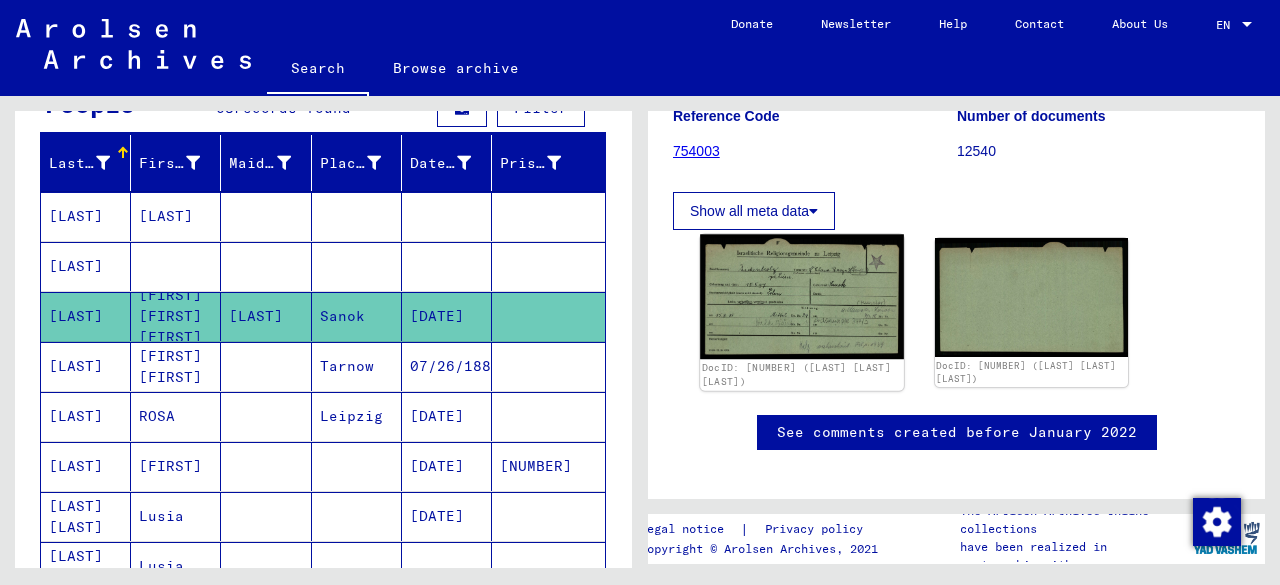 click 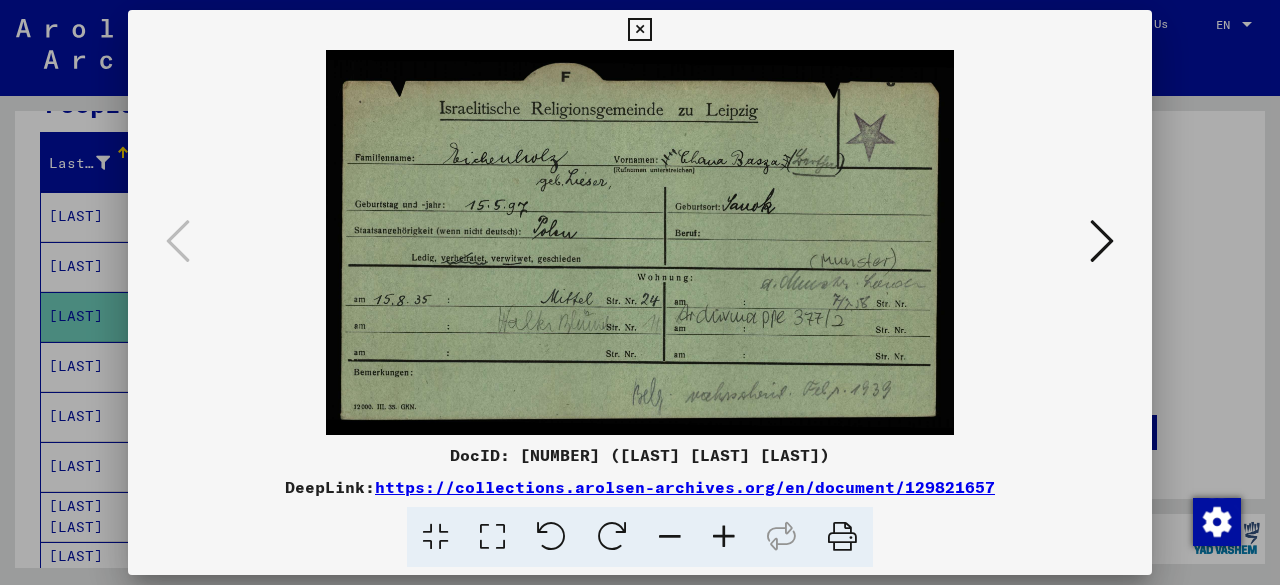 click at bounding box center (1102, 242) 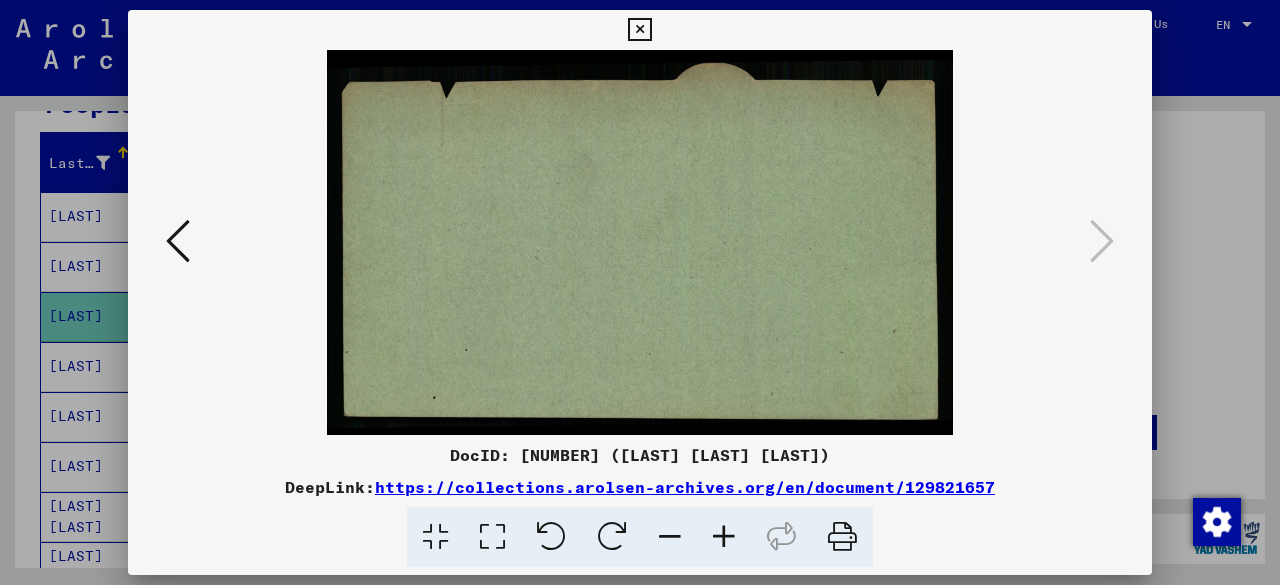 click at bounding box center [178, 242] 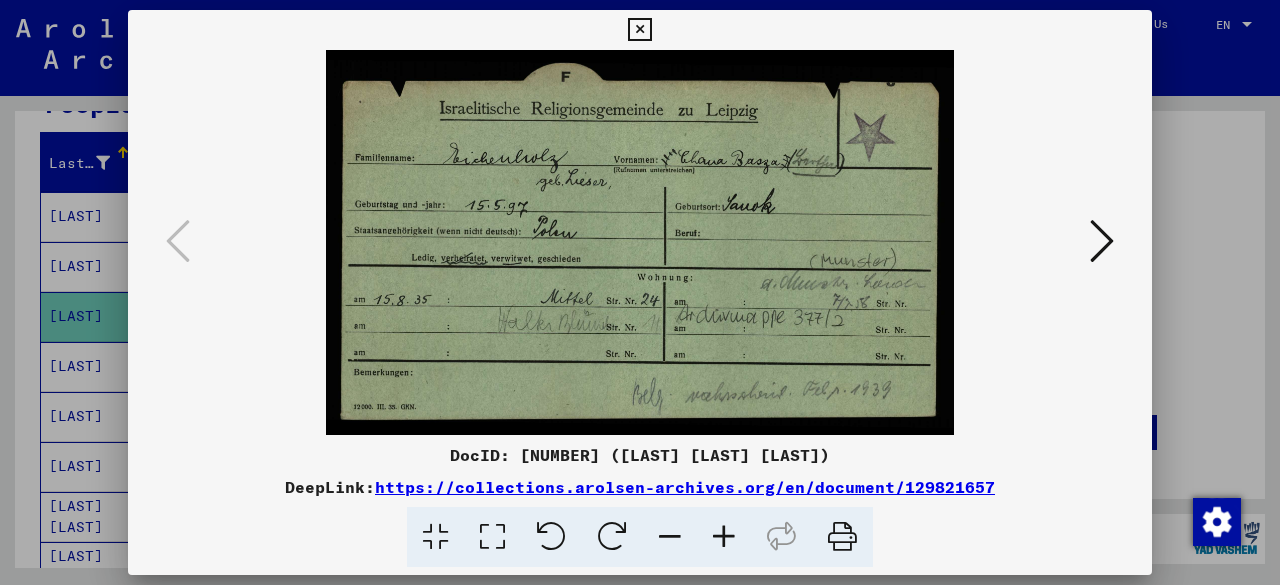 click at bounding box center [639, 30] 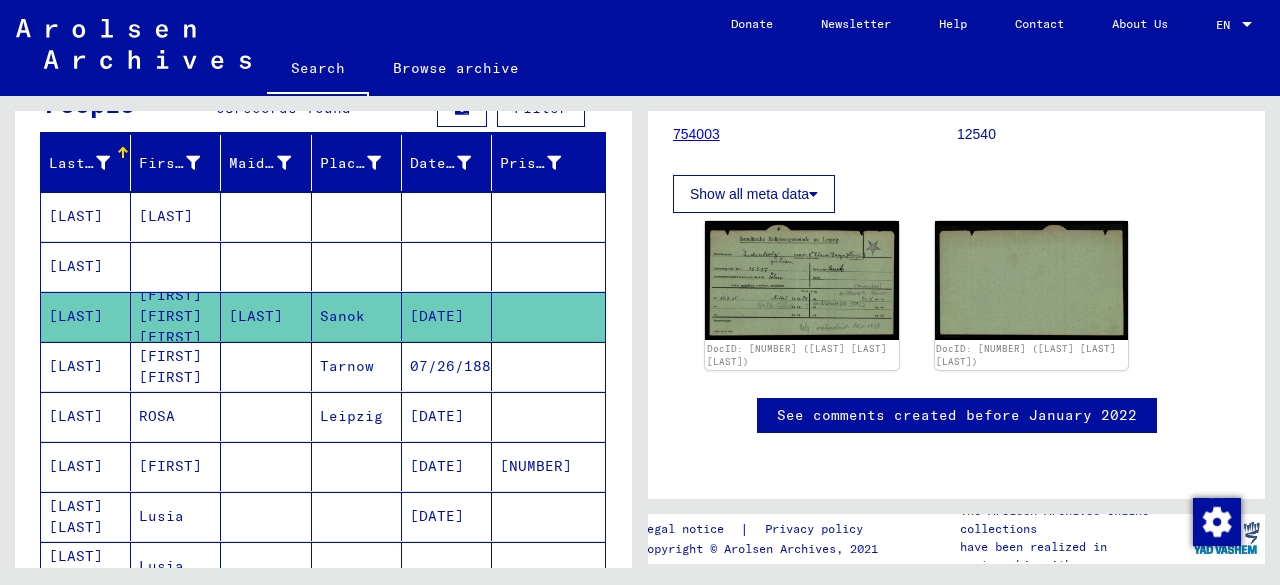 scroll, scrollTop: 278, scrollLeft: 0, axis: vertical 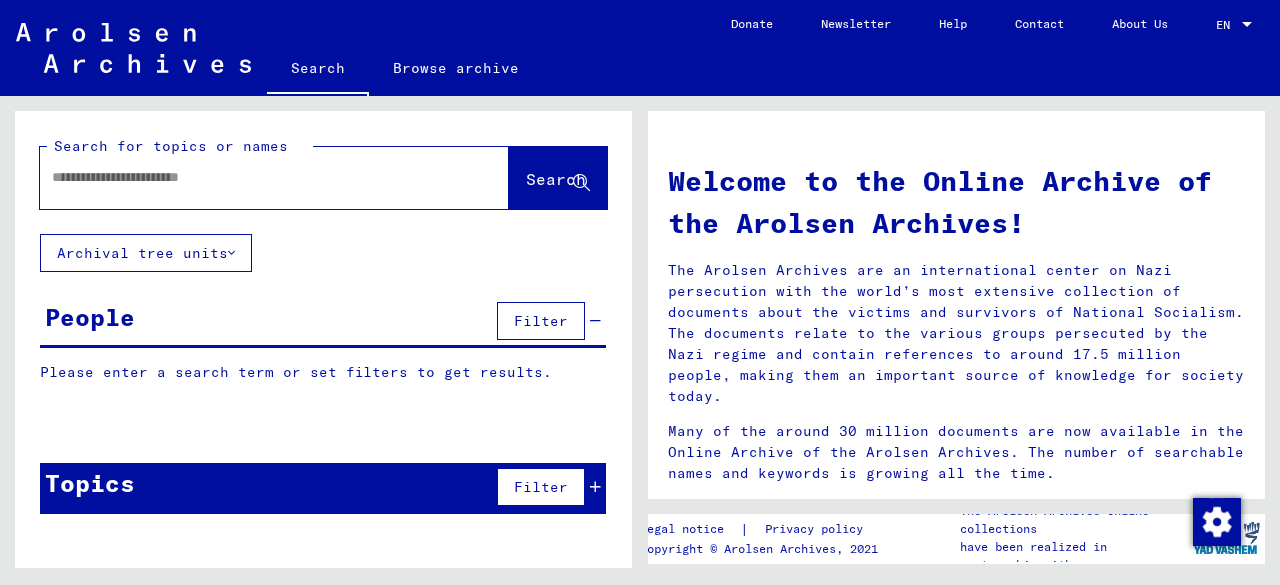 click at bounding box center [250, 177] 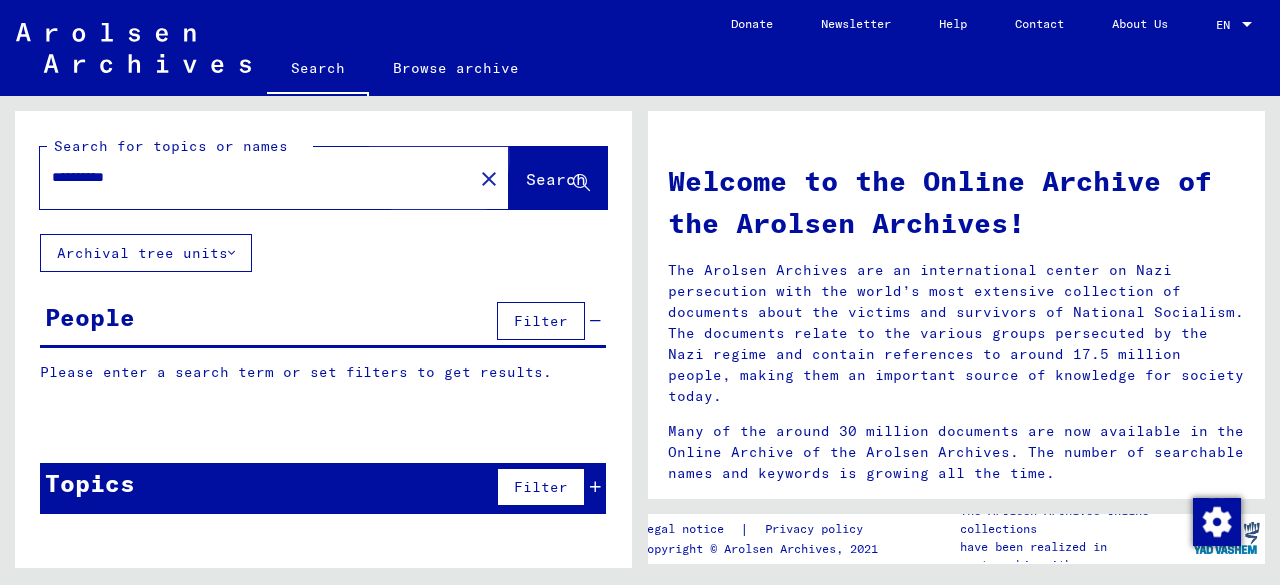 click on "Search" 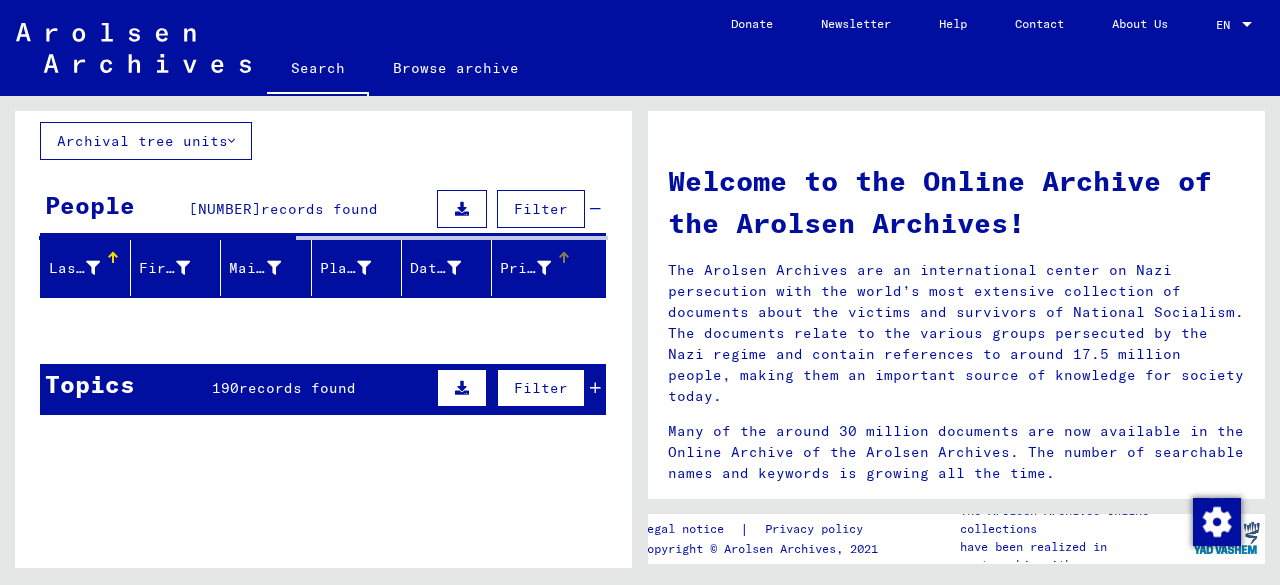 scroll, scrollTop: 200, scrollLeft: 0, axis: vertical 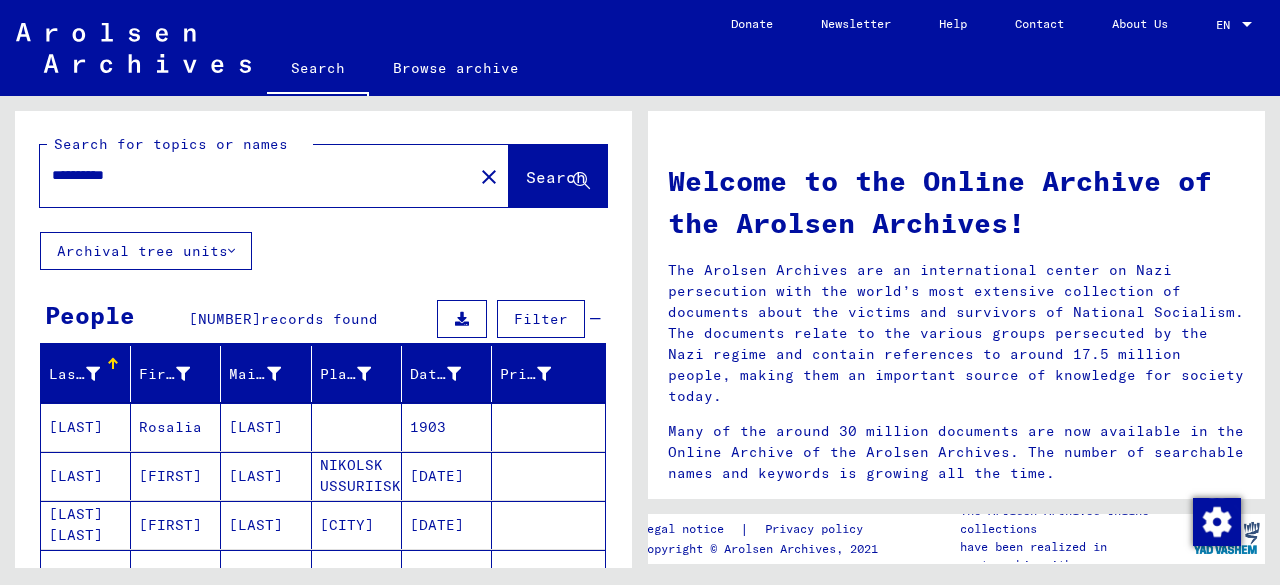 click on "Filter" at bounding box center (541, 319) 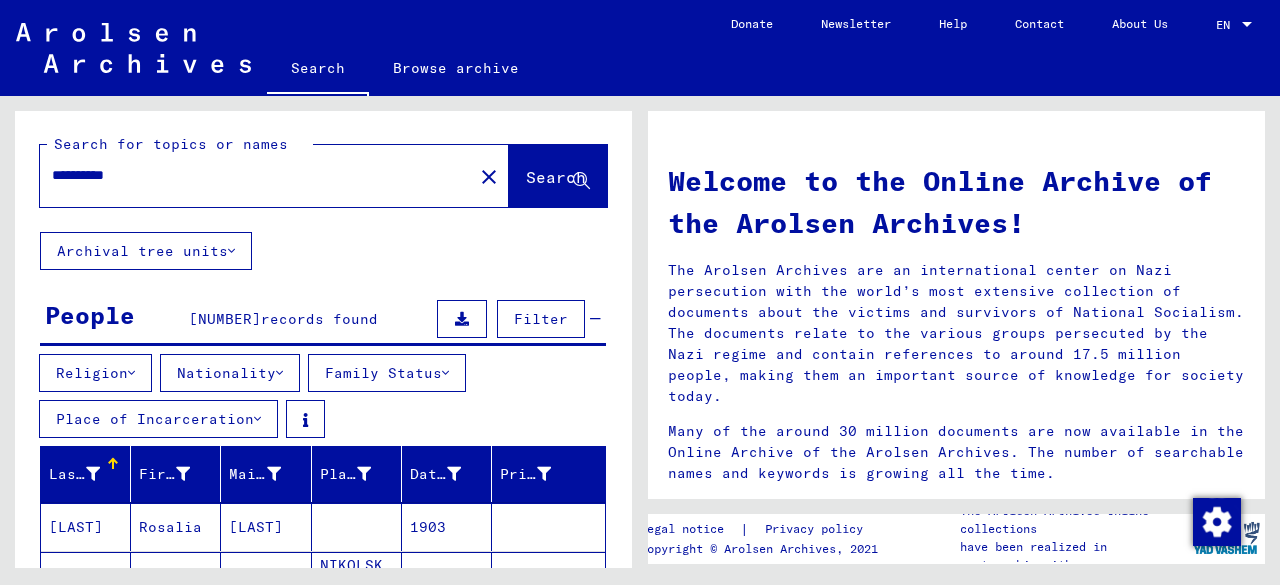 click on "Family Status" at bounding box center (387, 373) 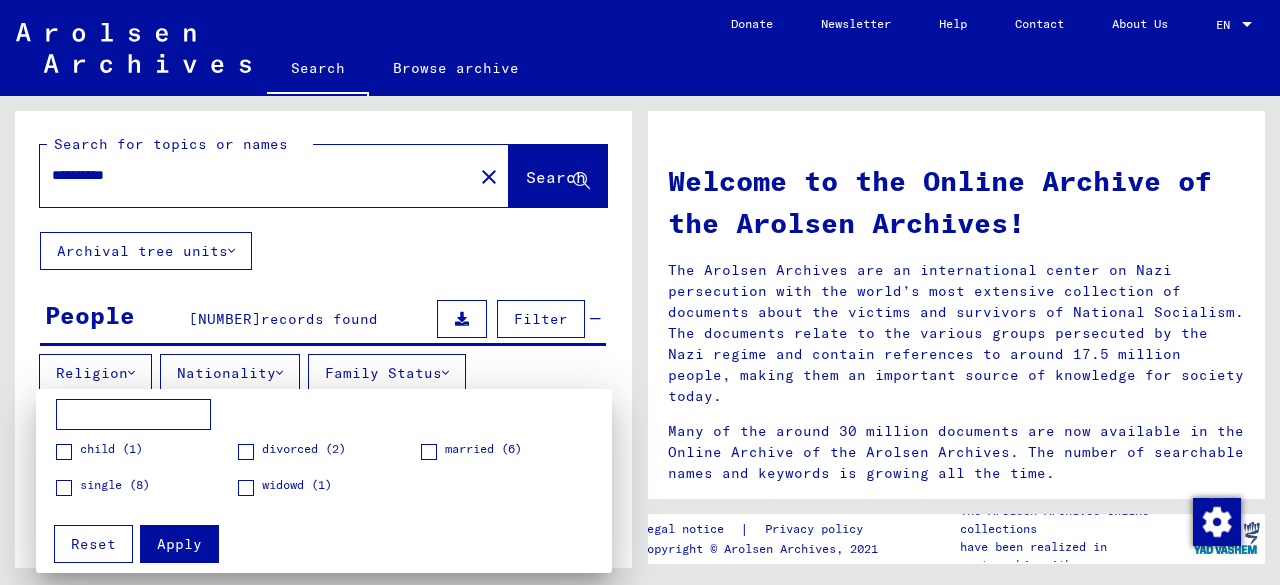 click at bounding box center [640, 292] 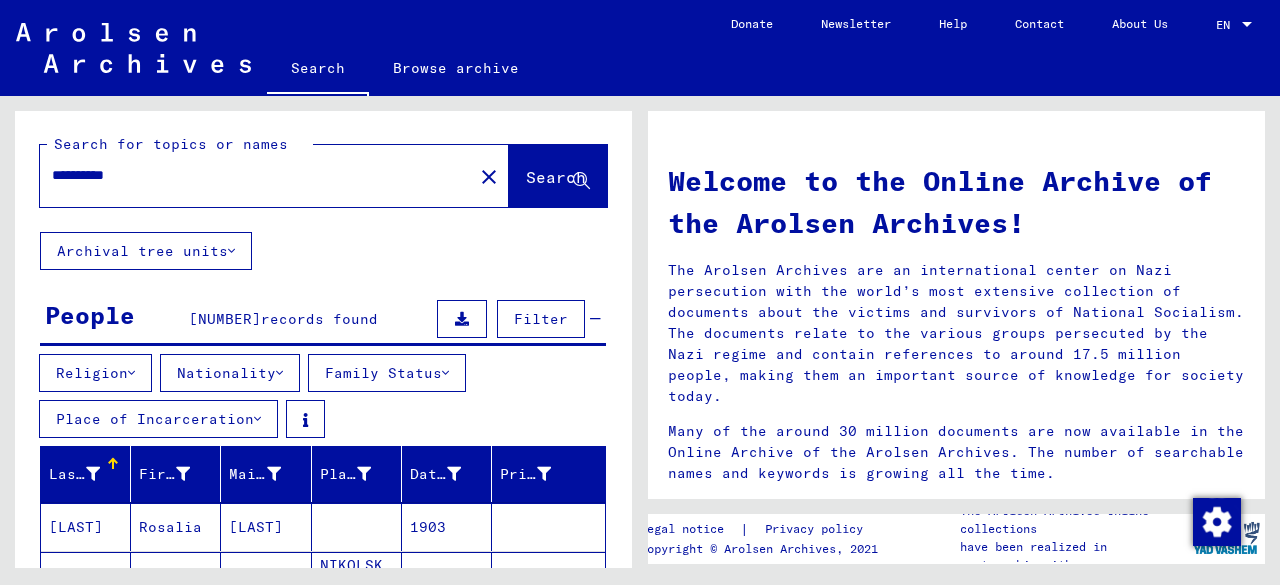 click on "Place of Incarceration" at bounding box center (158, 419) 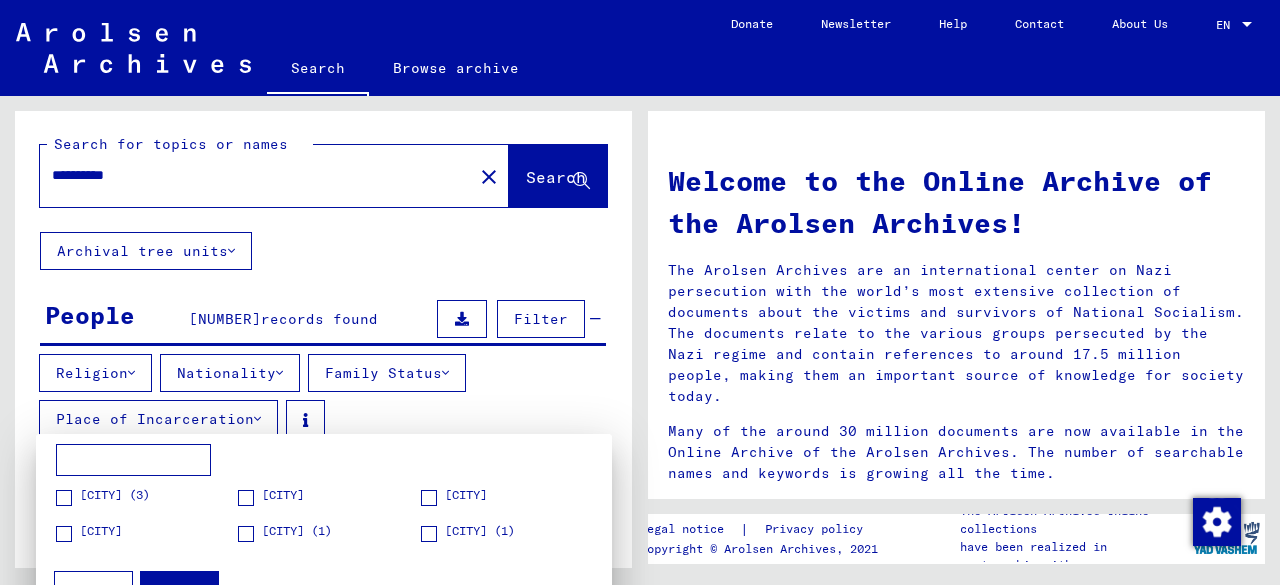 drag, startPoint x: 618, startPoint y: 243, endPoint x: 615, endPoint y: 273, distance: 30.149628 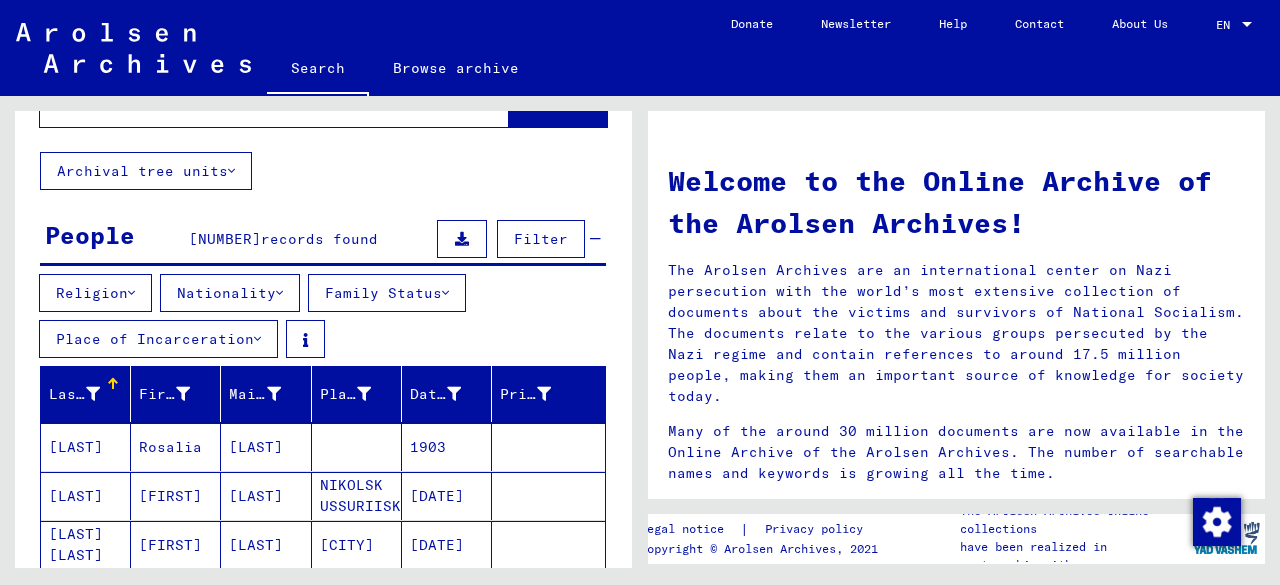 scroll, scrollTop: 86, scrollLeft: 0, axis: vertical 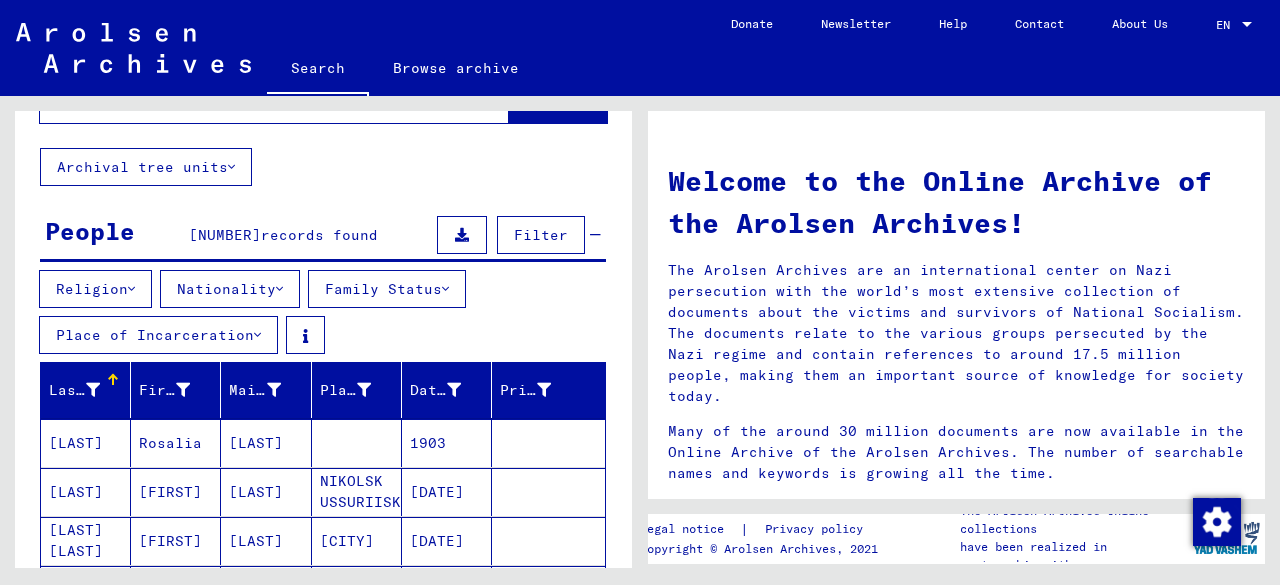 click on "Place of Incarceration" at bounding box center (158, 335) 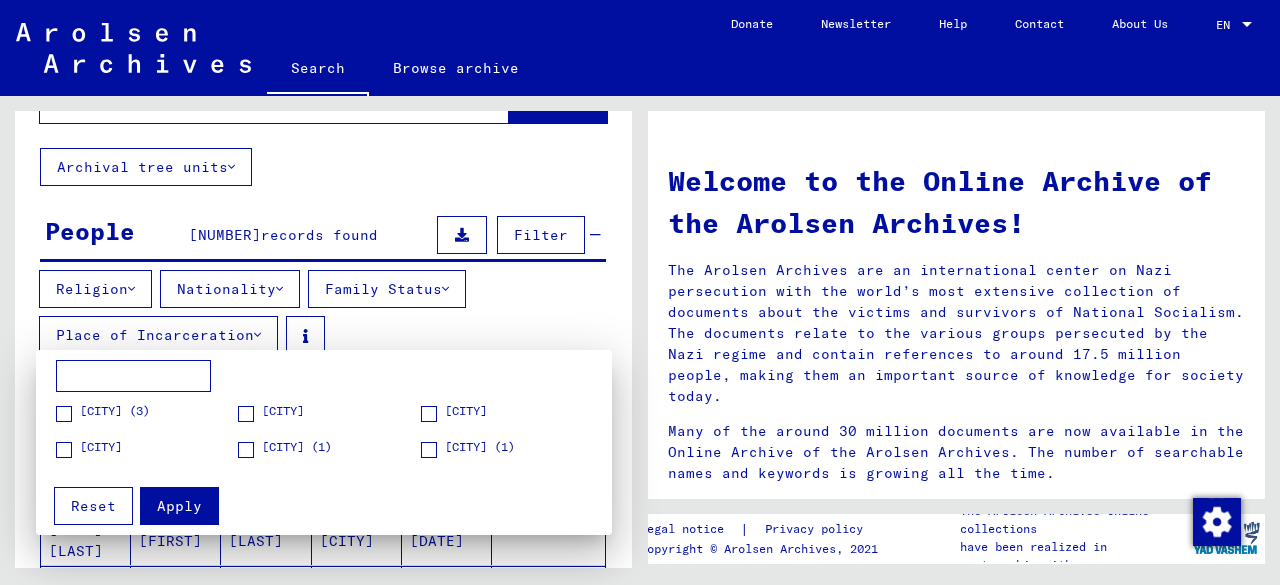 drag, startPoint x: 616, startPoint y: 309, endPoint x: 613, endPoint y: 323, distance: 14.3178215 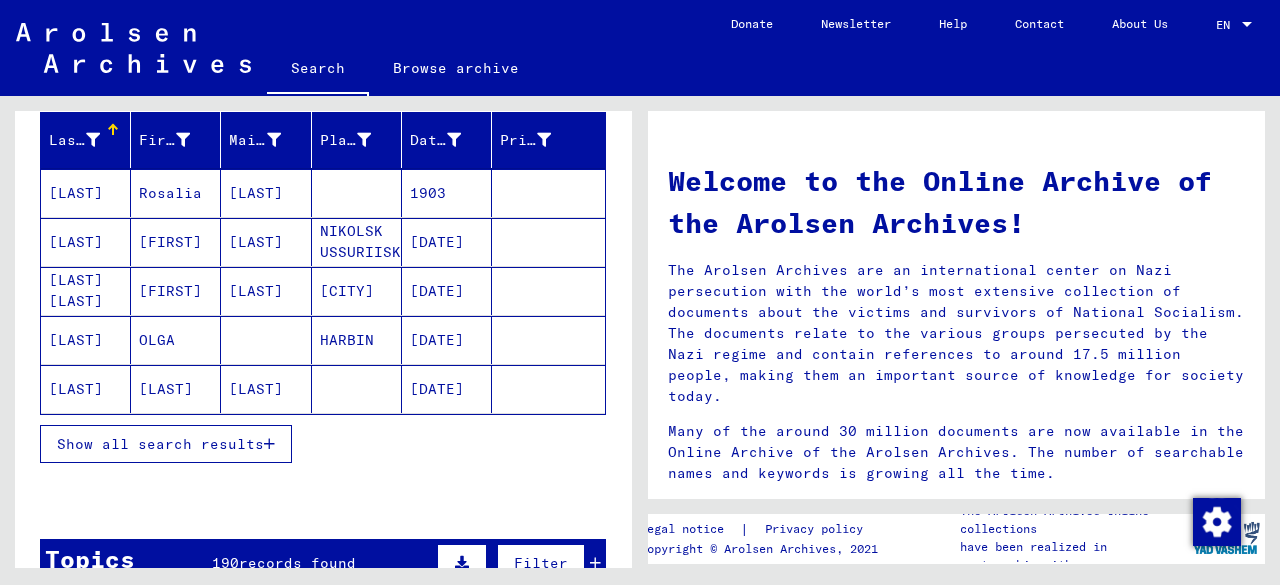 scroll, scrollTop: 513, scrollLeft: 0, axis: vertical 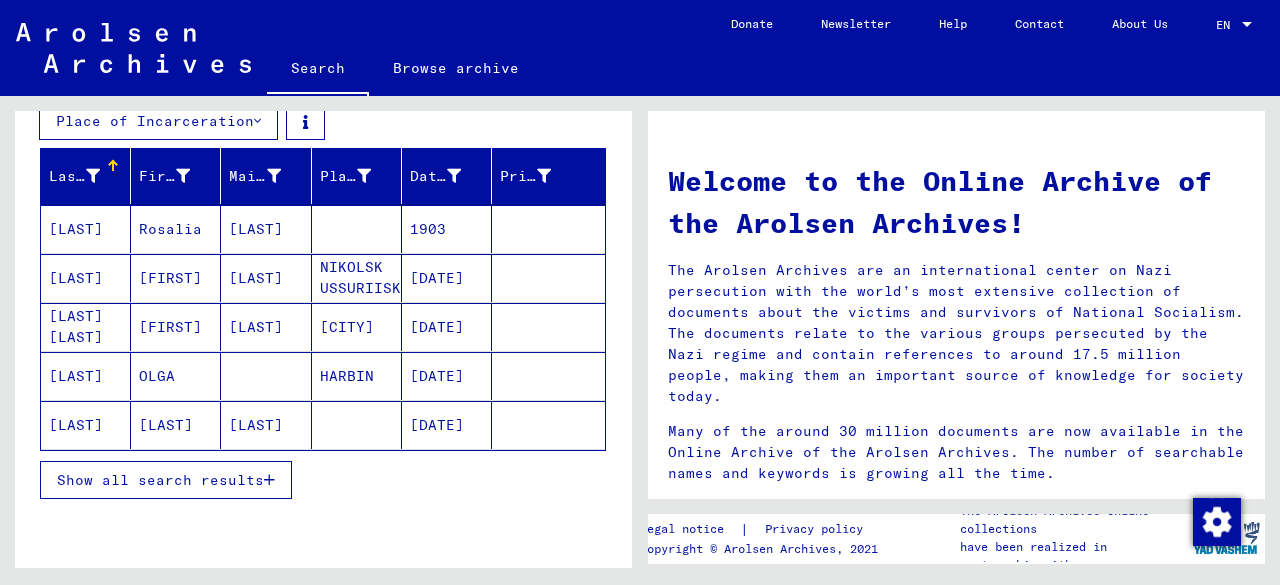 click on "Show all search results" at bounding box center (160, 480) 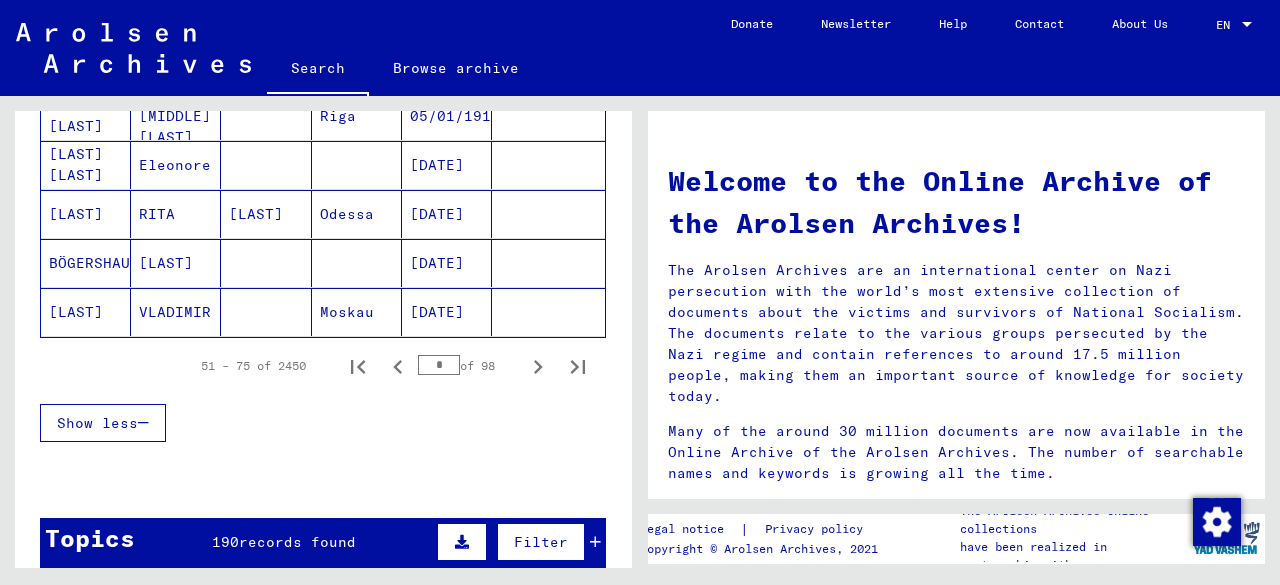 scroll, scrollTop: 1400, scrollLeft: 0, axis: vertical 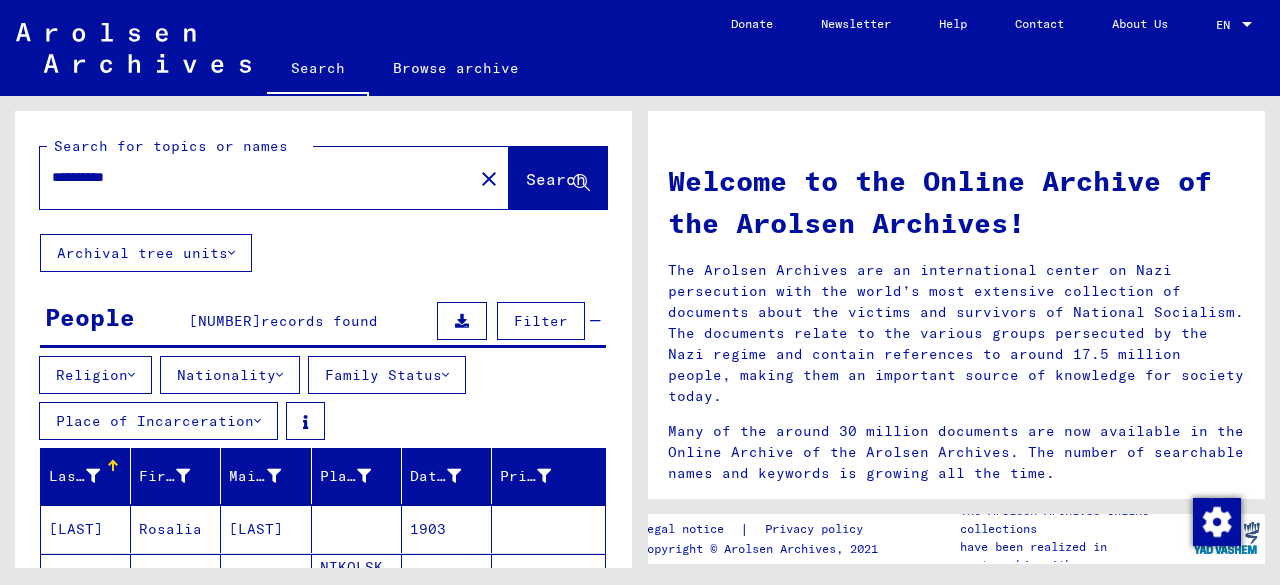 click on "**********" at bounding box center [250, 177] 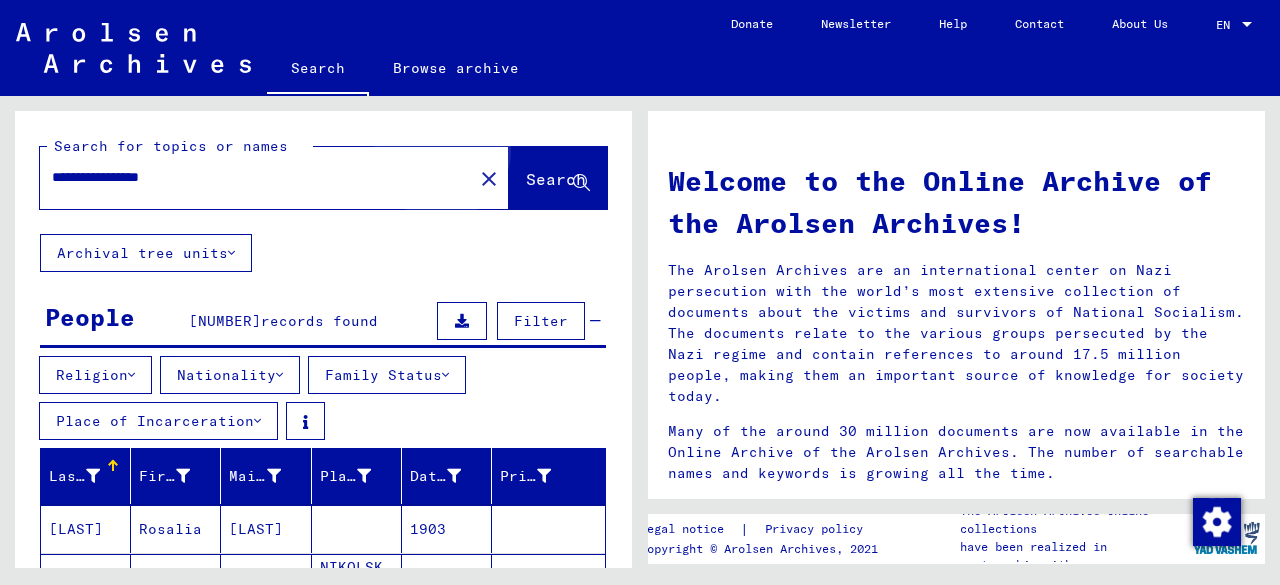 click on "Search" 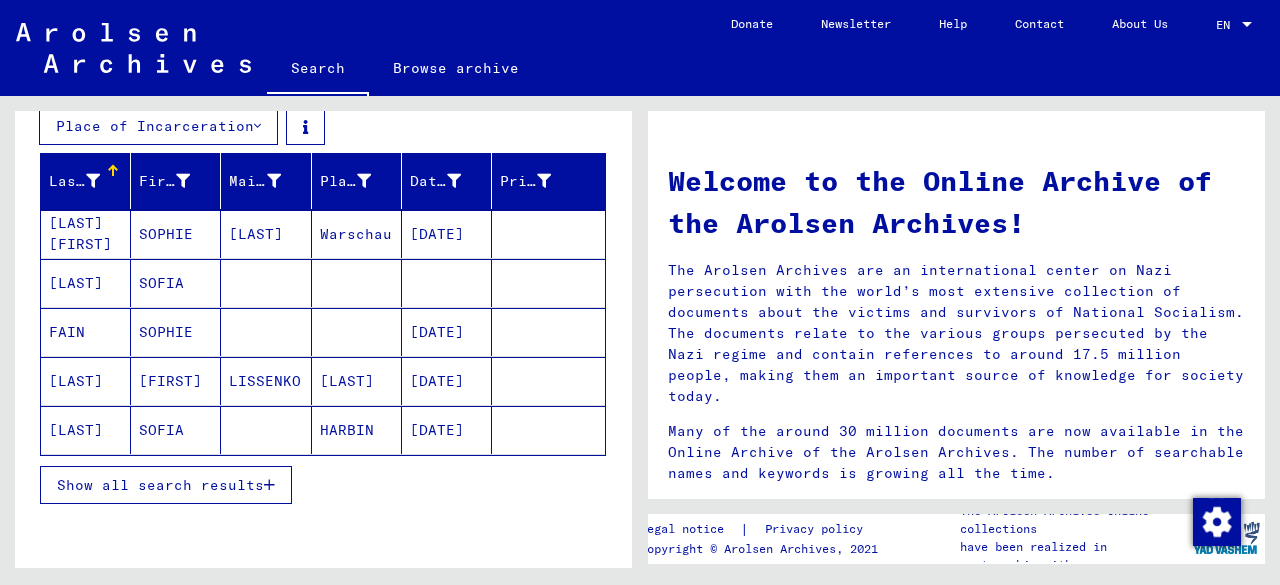 scroll, scrollTop: 371, scrollLeft: 0, axis: vertical 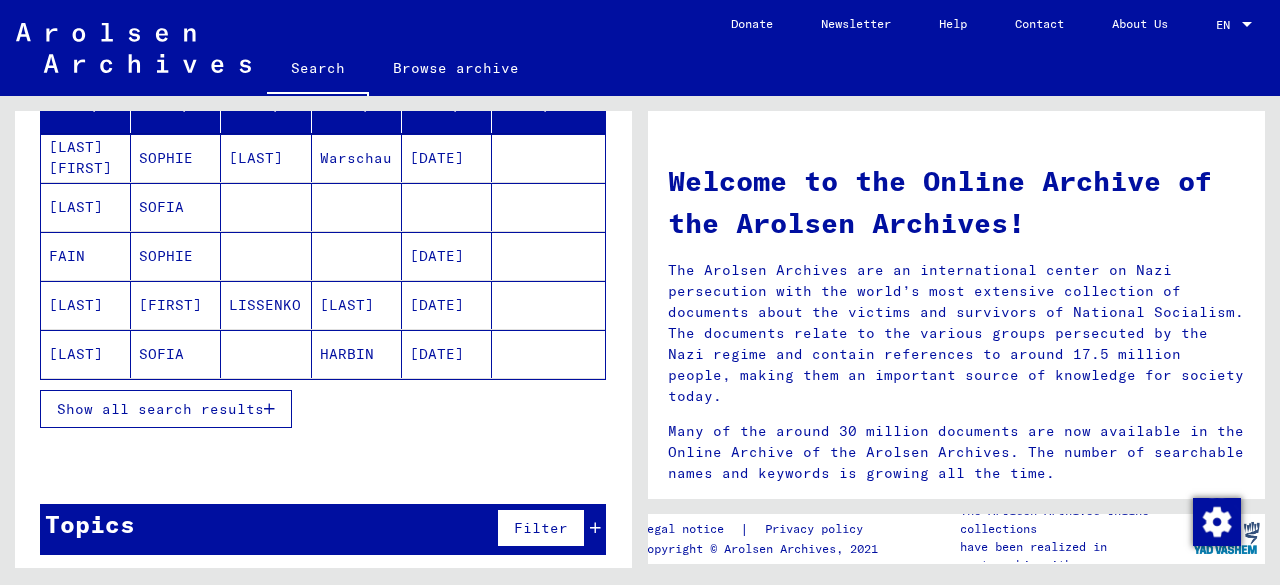 click on "Show all search results" at bounding box center [160, 409] 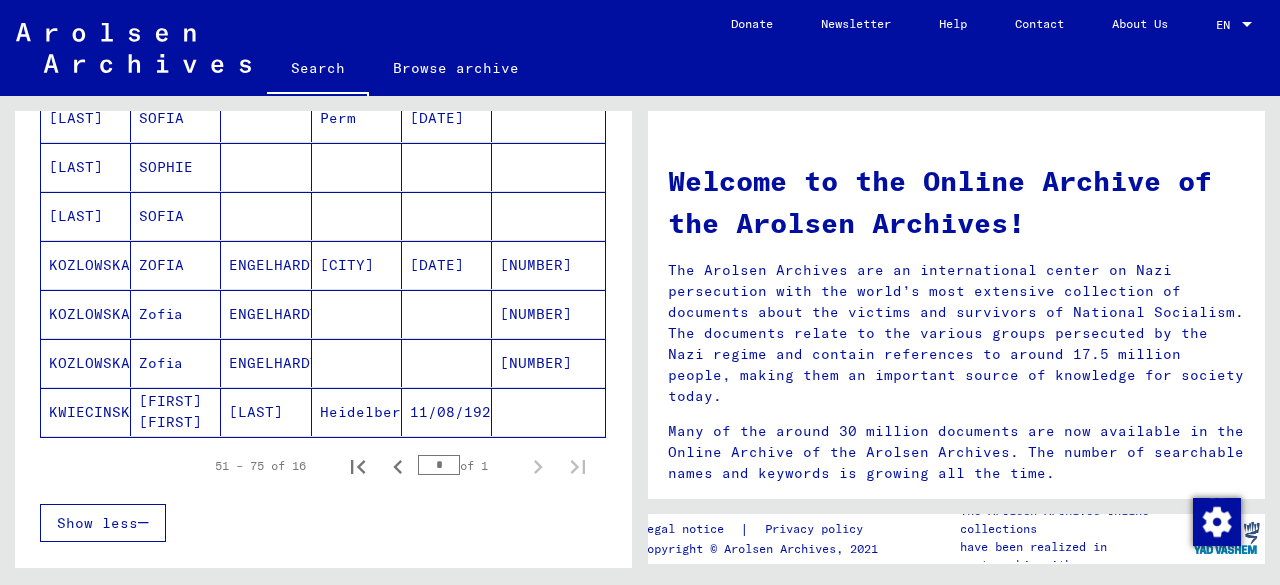 scroll, scrollTop: 962, scrollLeft: 0, axis: vertical 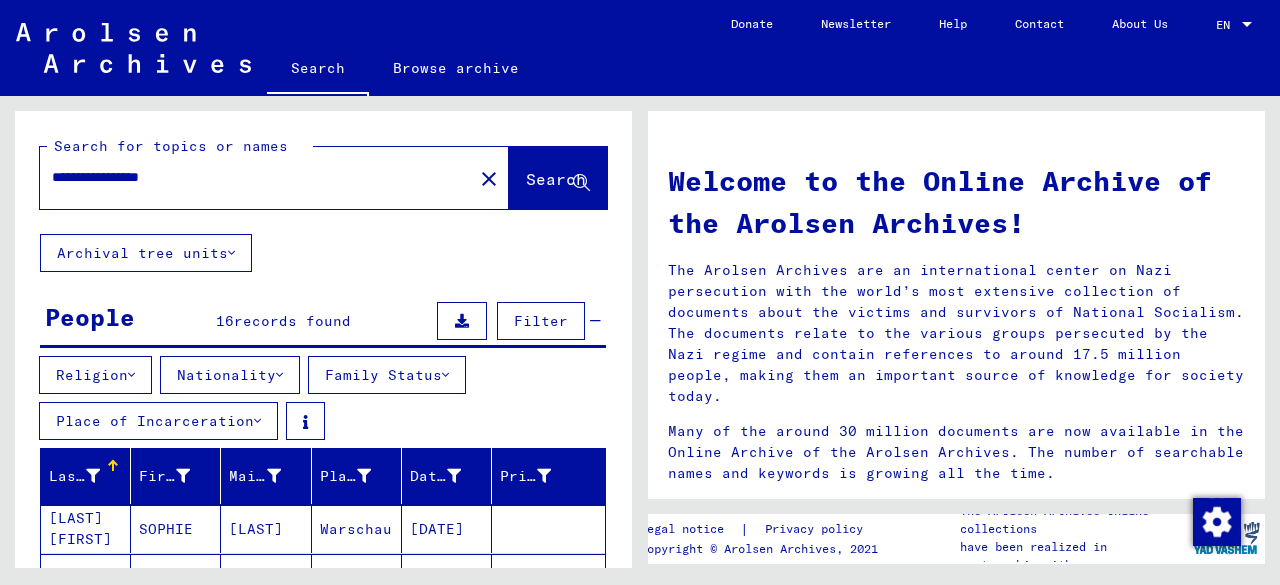 drag, startPoint x: 103, startPoint y: 176, endPoint x: 54, endPoint y: 176, distance: 49 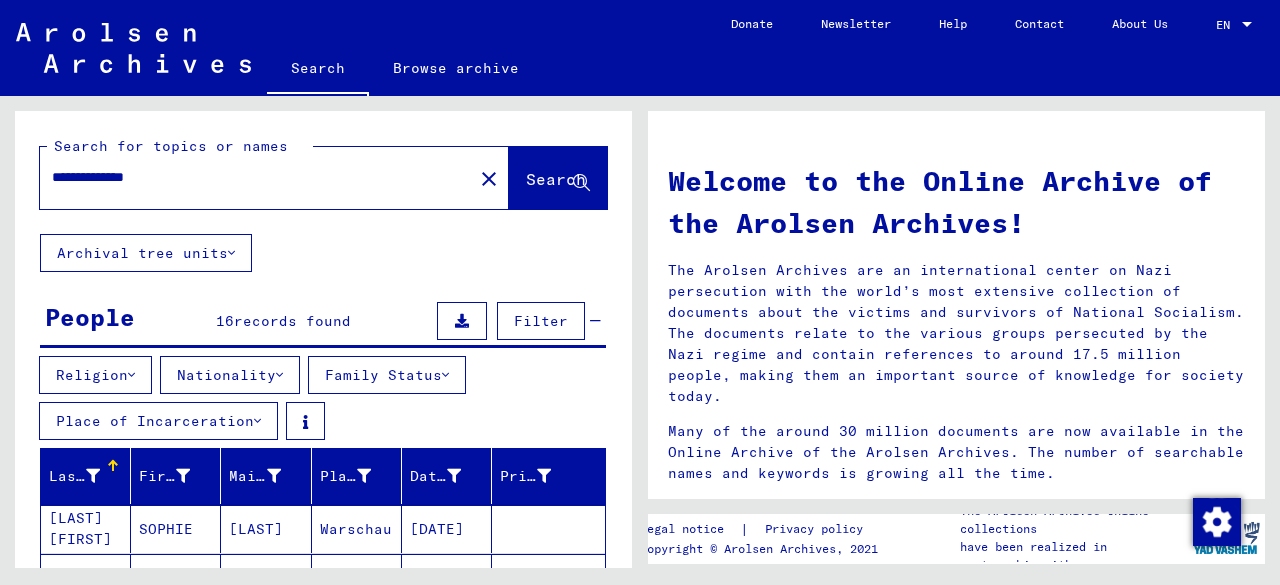 type on "**********" 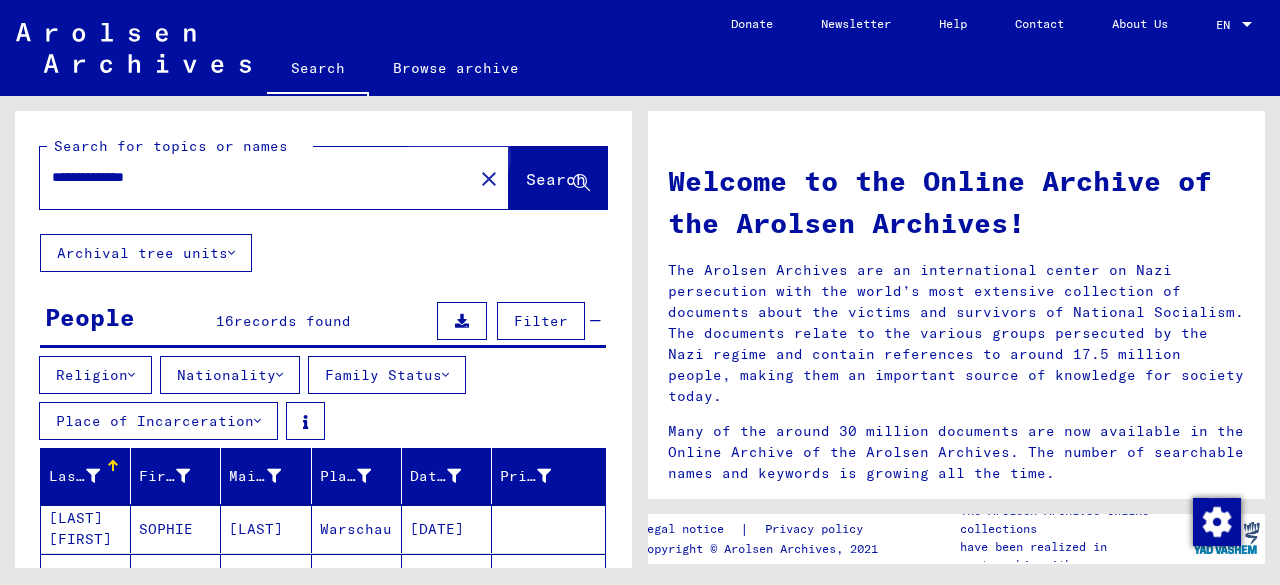 click on "Search" 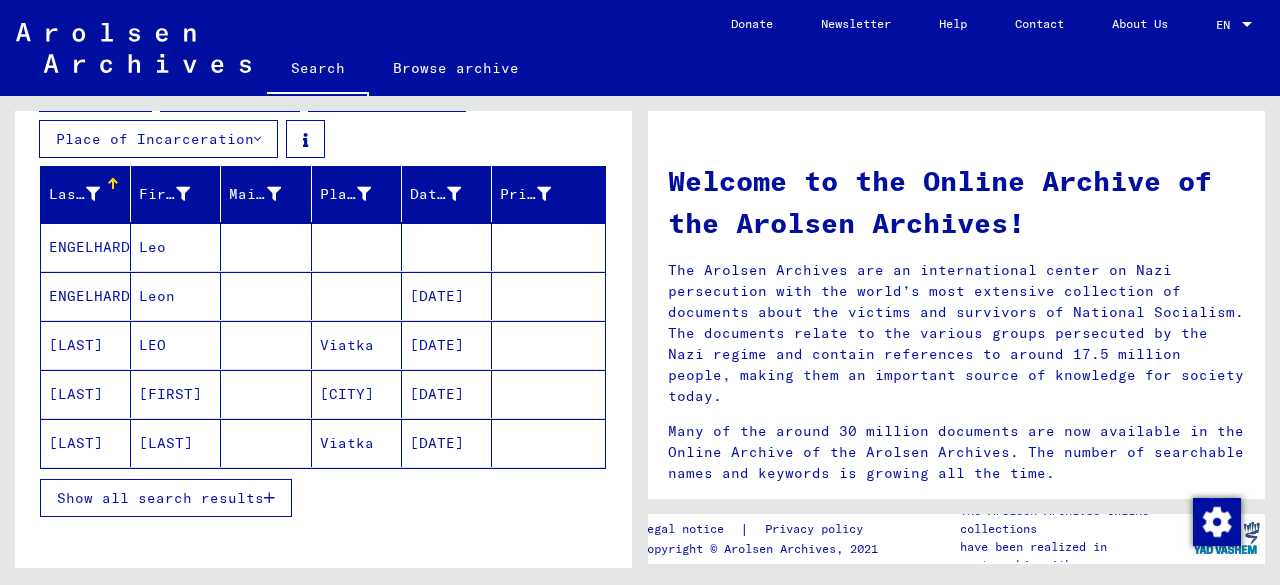 scroll, scrollTop: 300, scrollLeft: 0, axis: vertical 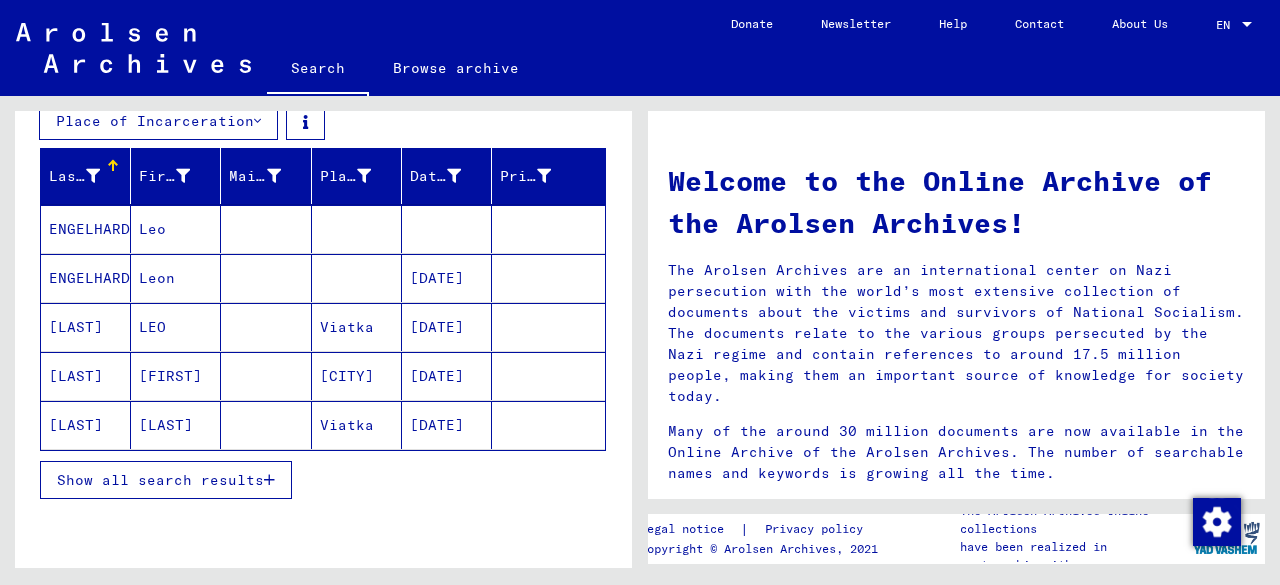 click on "Show all search results" at bounding box center [160, 480] 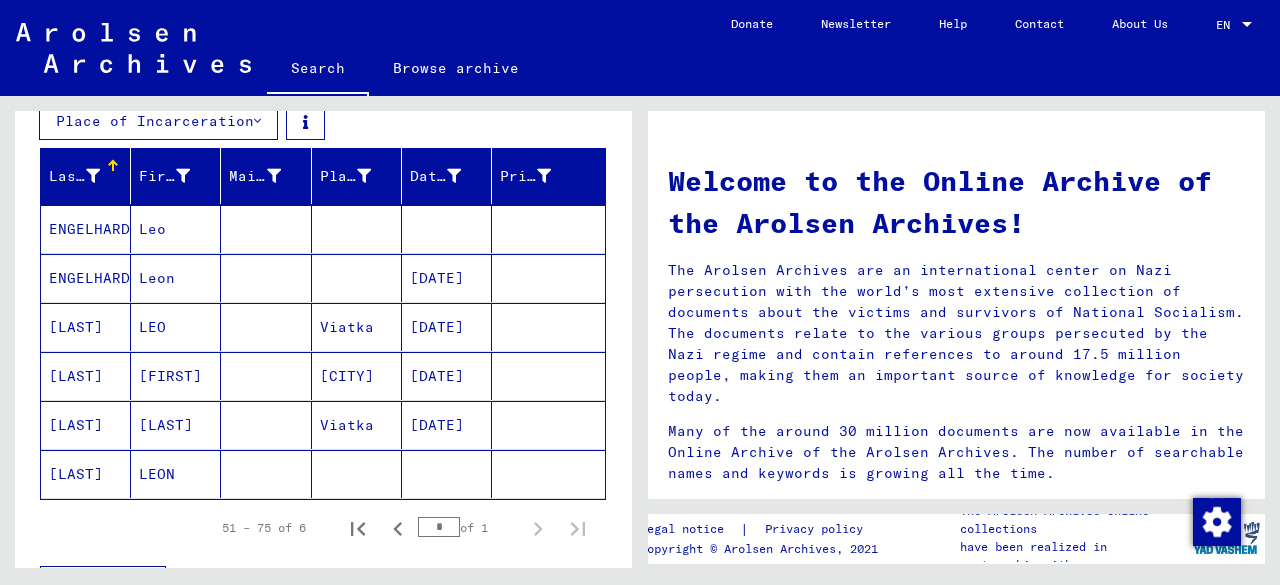 click on "ENGELHARD" at bounding box center (86, 278) 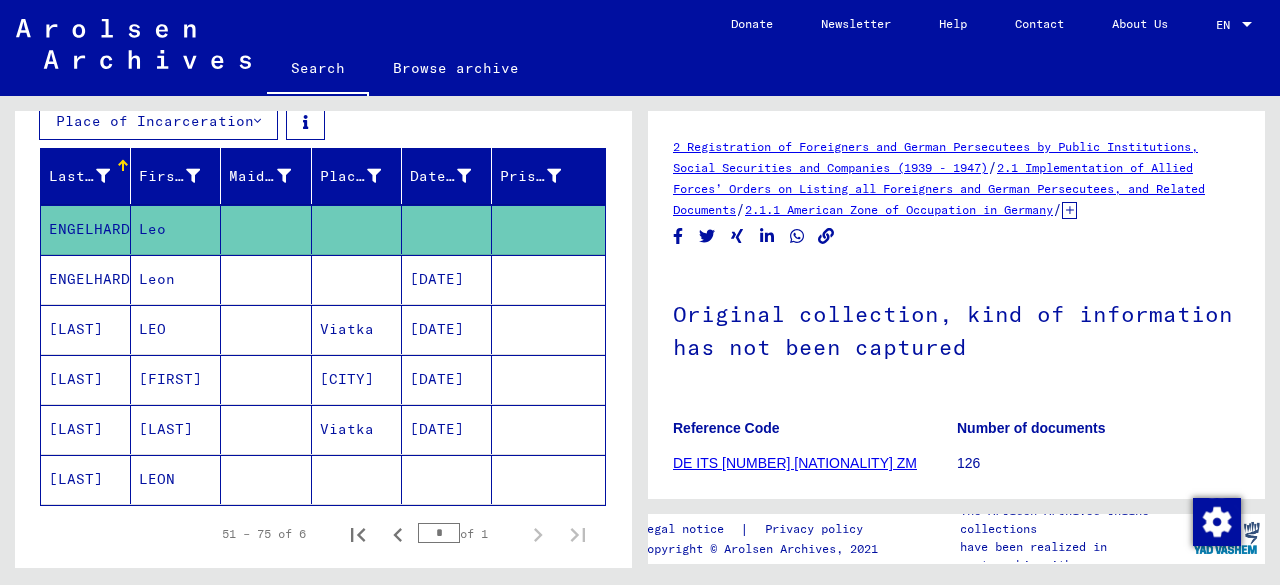 scroll, scrollTop: 0, scrollLeft: 0, axis: both 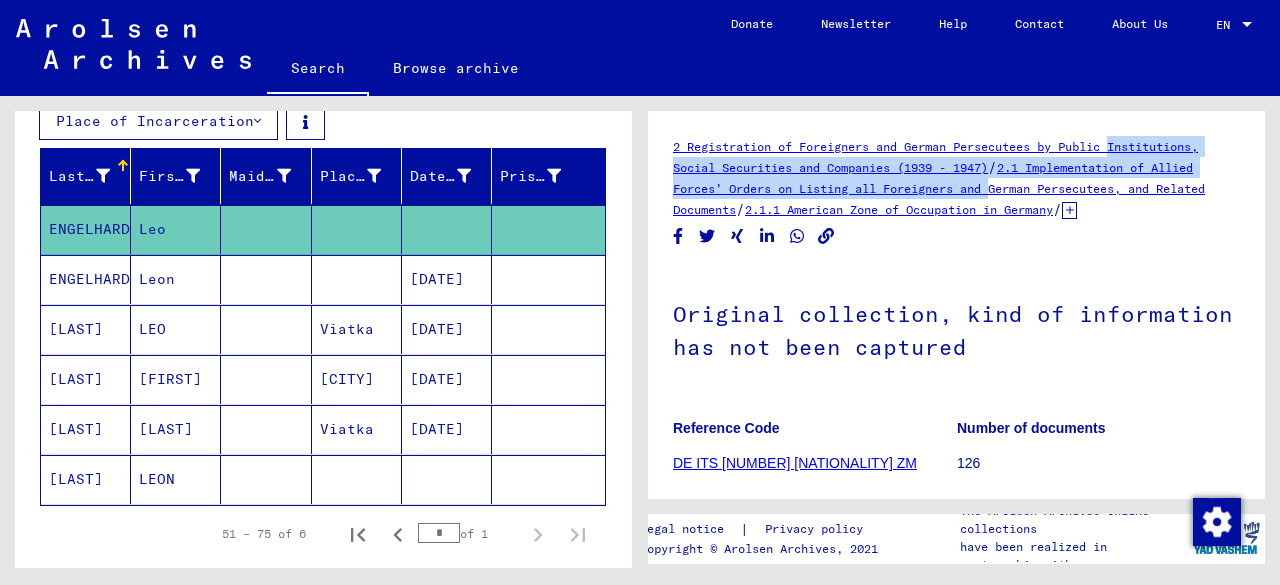 drag, startPoint x: 1249, startPoint y: 155, endPoint x: 1250, endPoint y: 190, distance: 35.014282 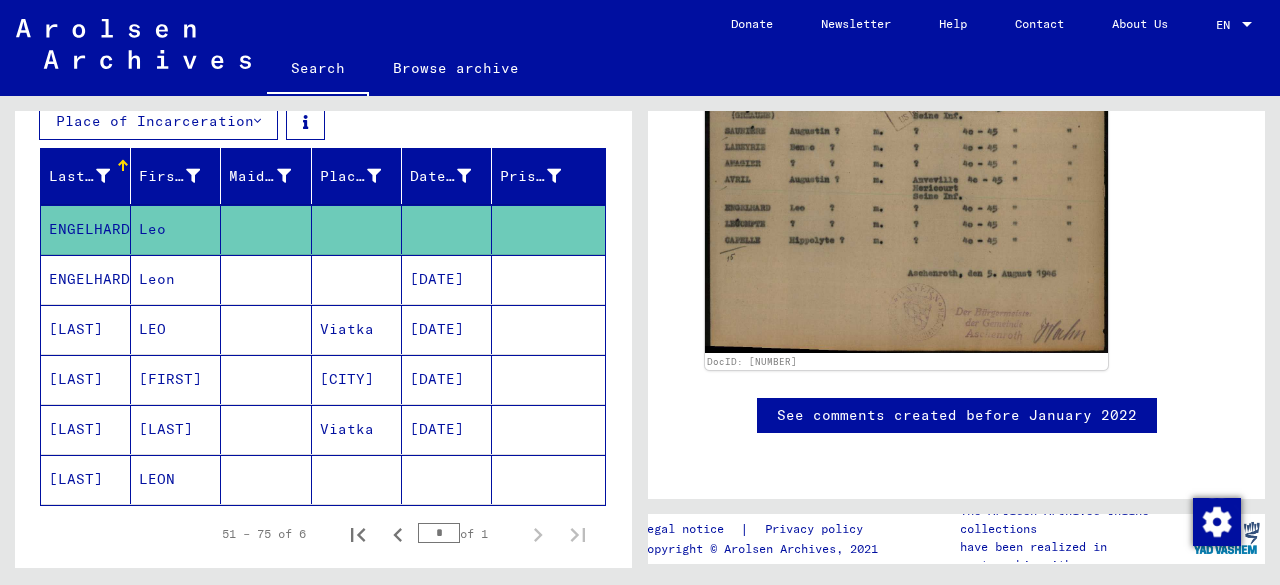 scroll, scrollTop: 517, scrollLeft: 0, axis: vertical 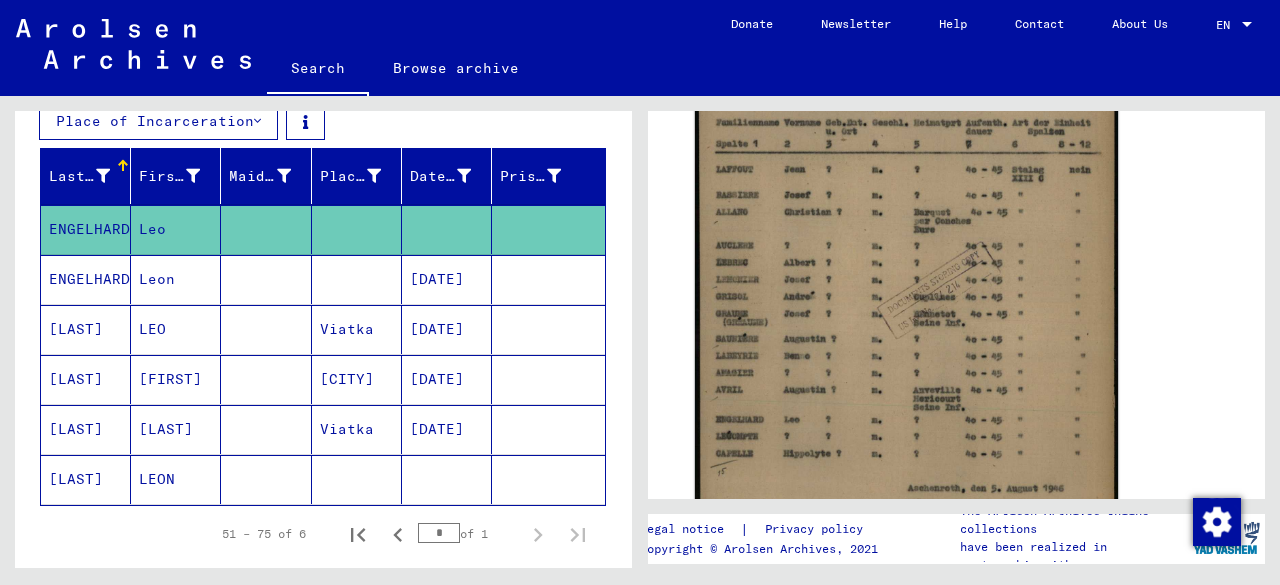 click 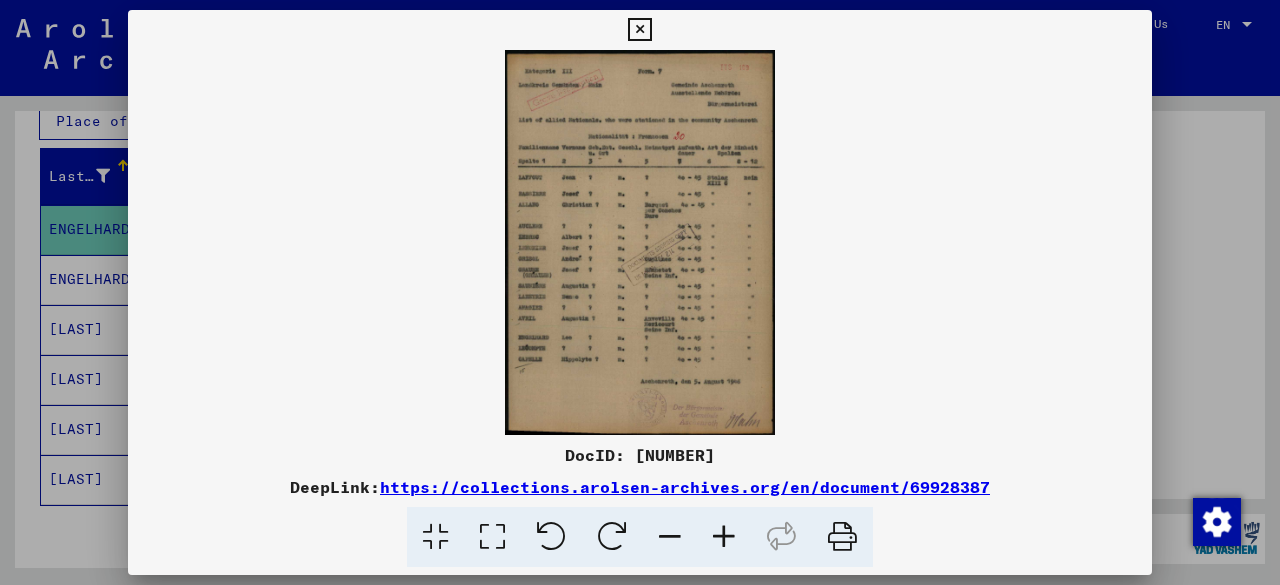 click at bounding box center [724, 537] 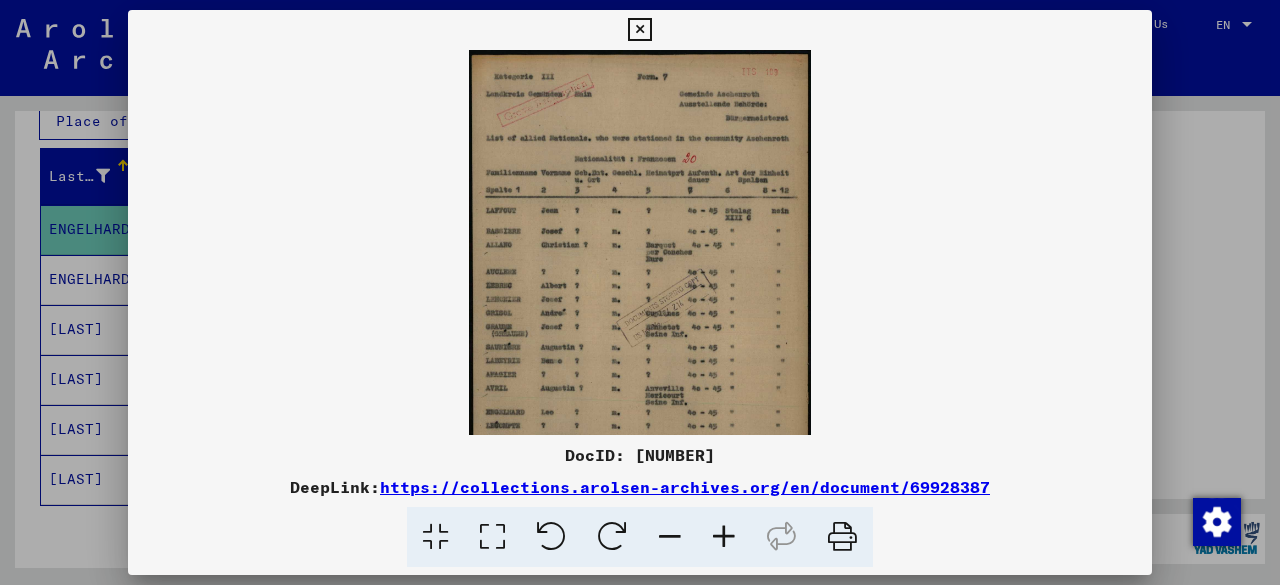 click at bounding box center [724, 537] 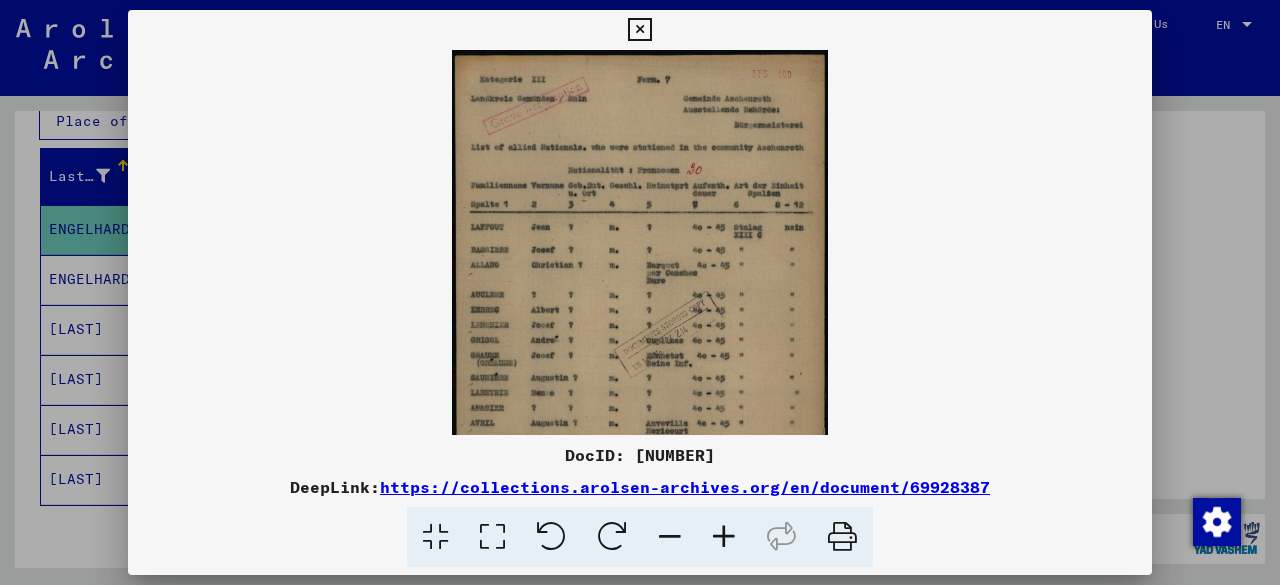 click at bounding box center (724, 537) 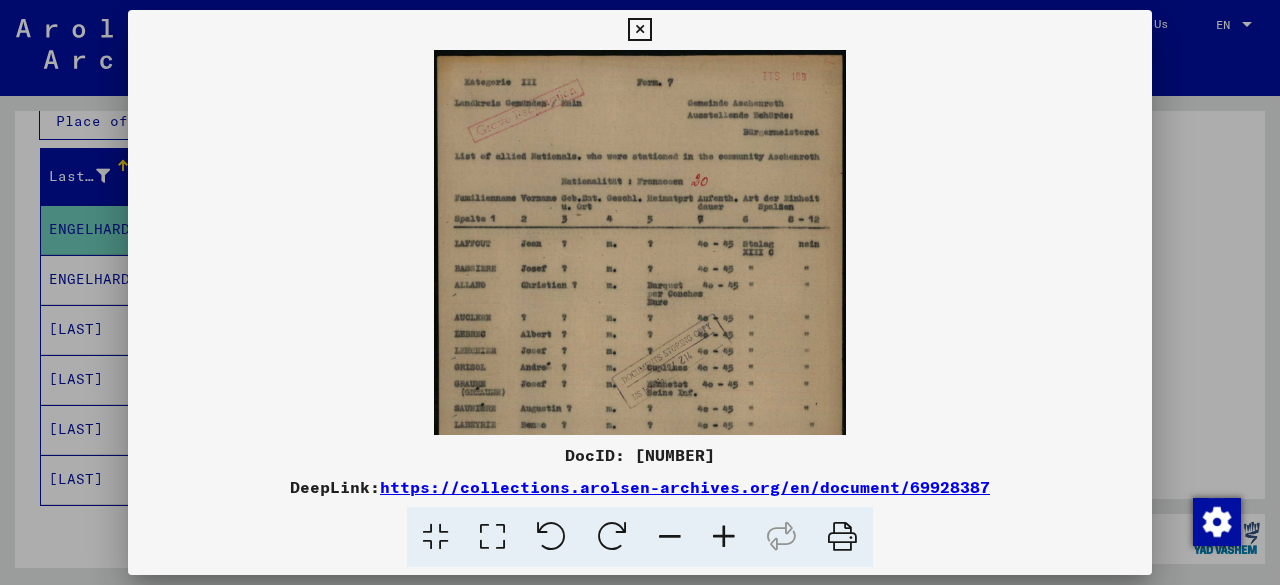 click at bounding box center [724, 537] 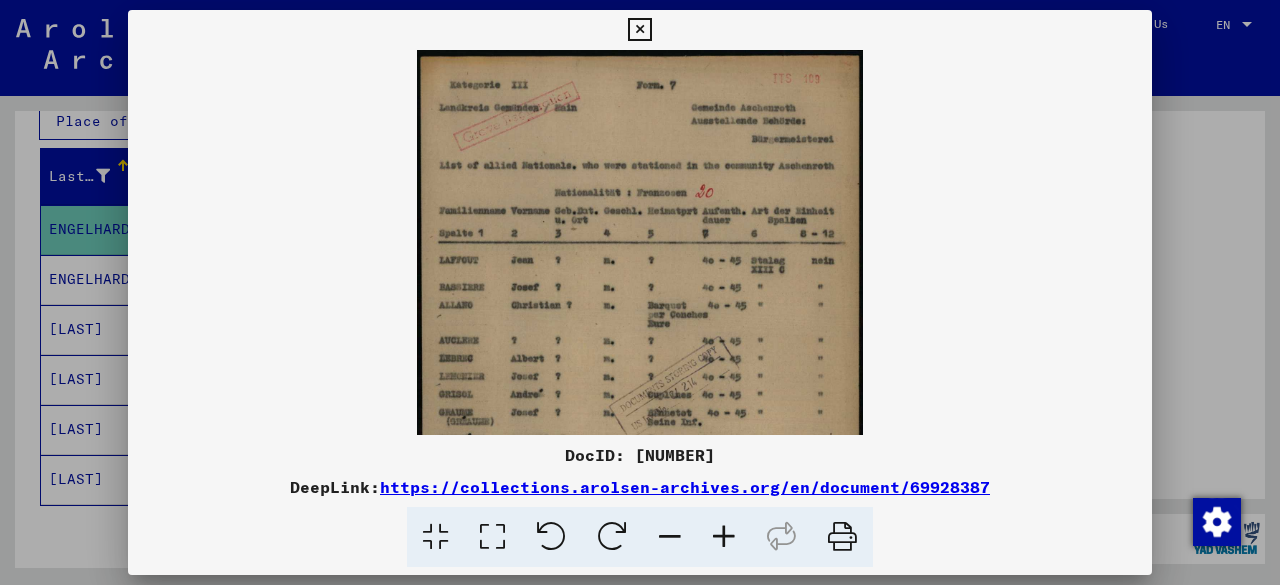 click at bounding box center [724, 537] 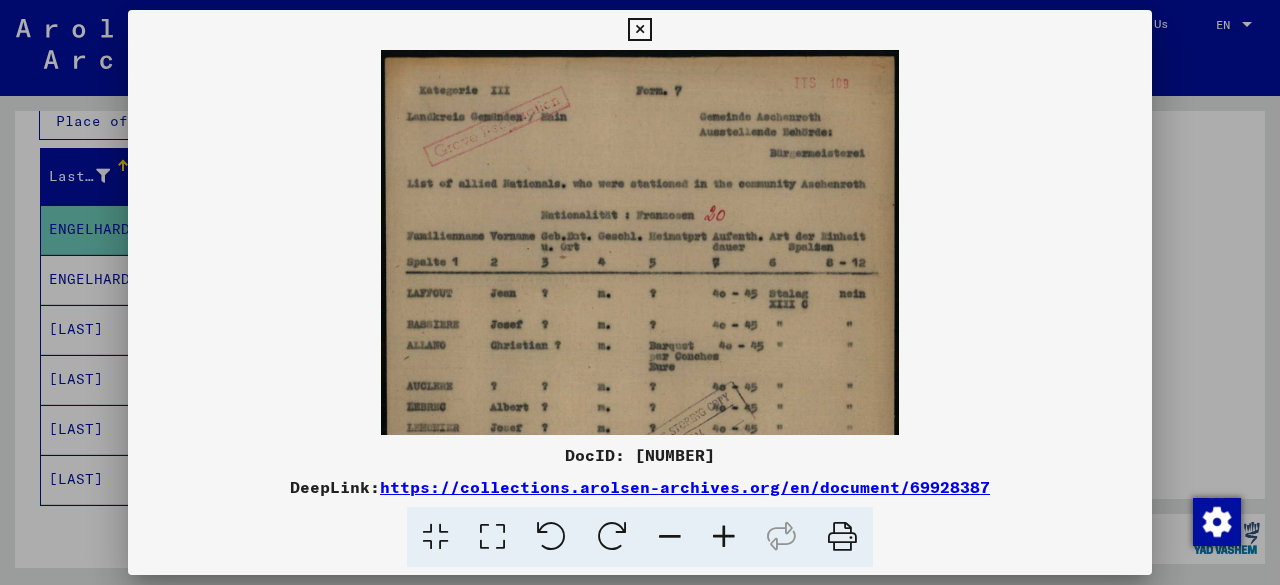 click at bounding box center (724, 537) 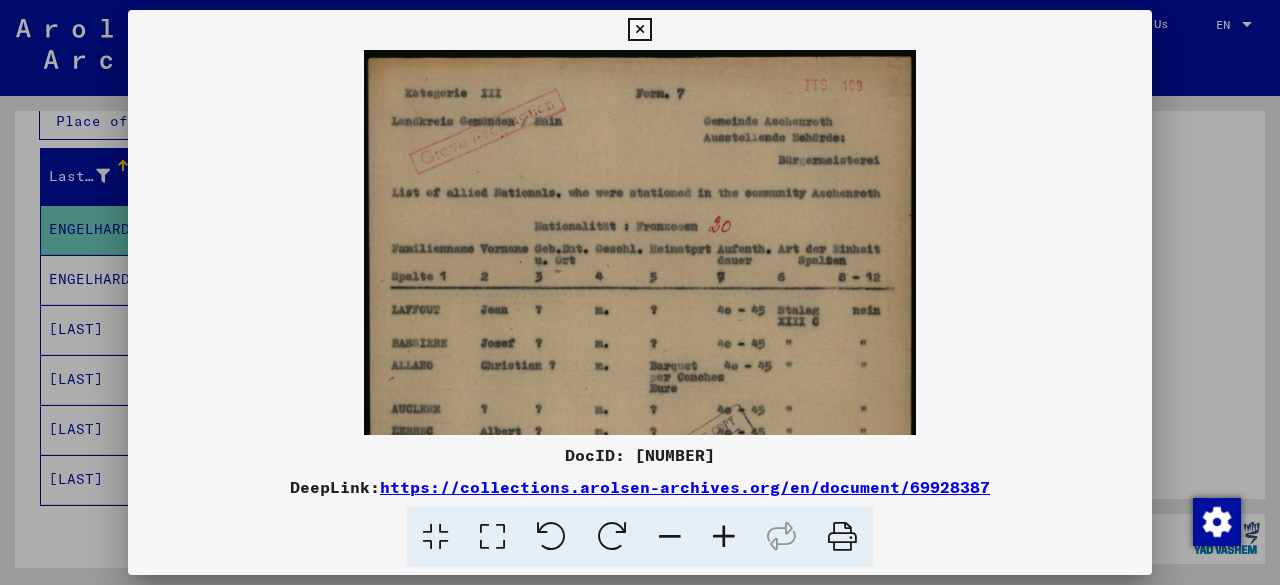 click at bounding box center [724, 537] 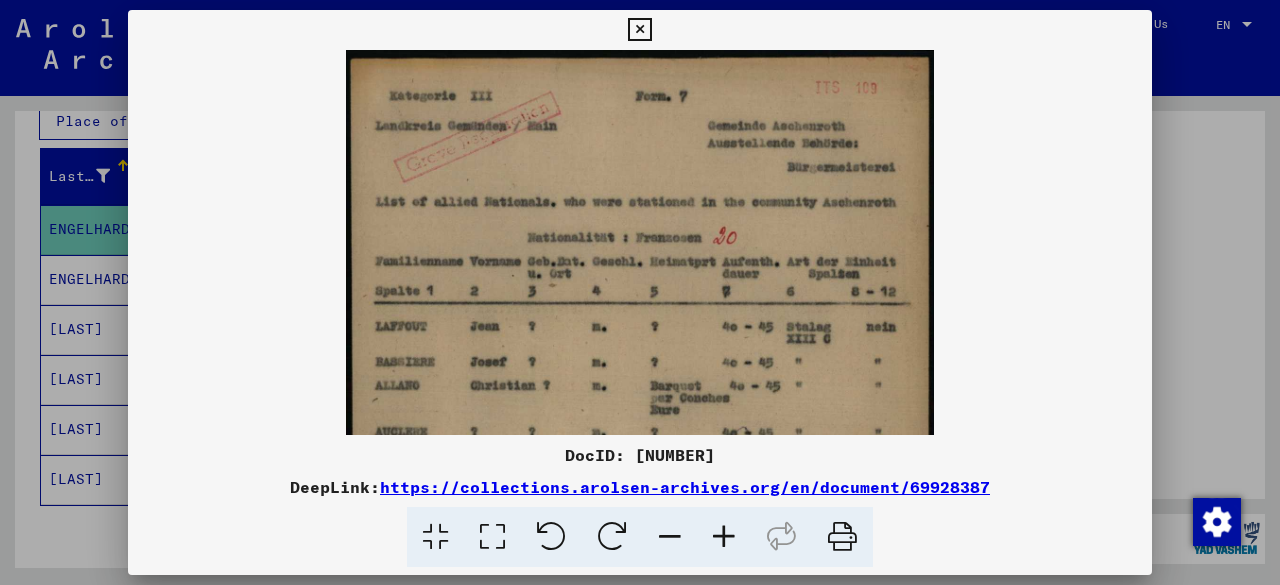 click at bounding box center [724, 537] 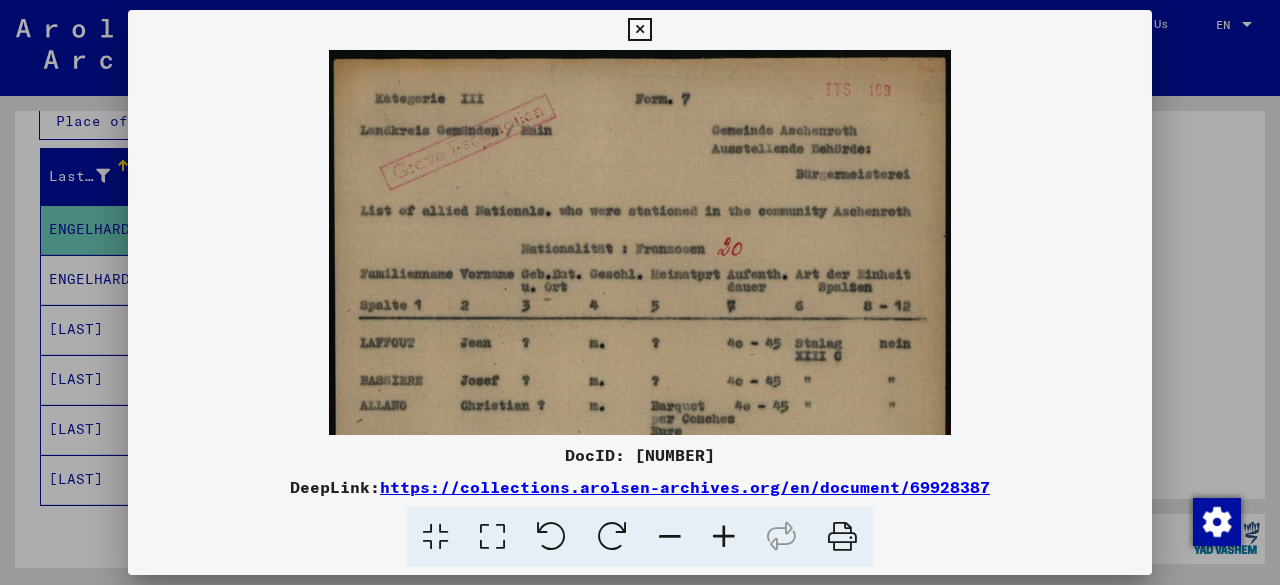 click at bounding box center (724, 537) 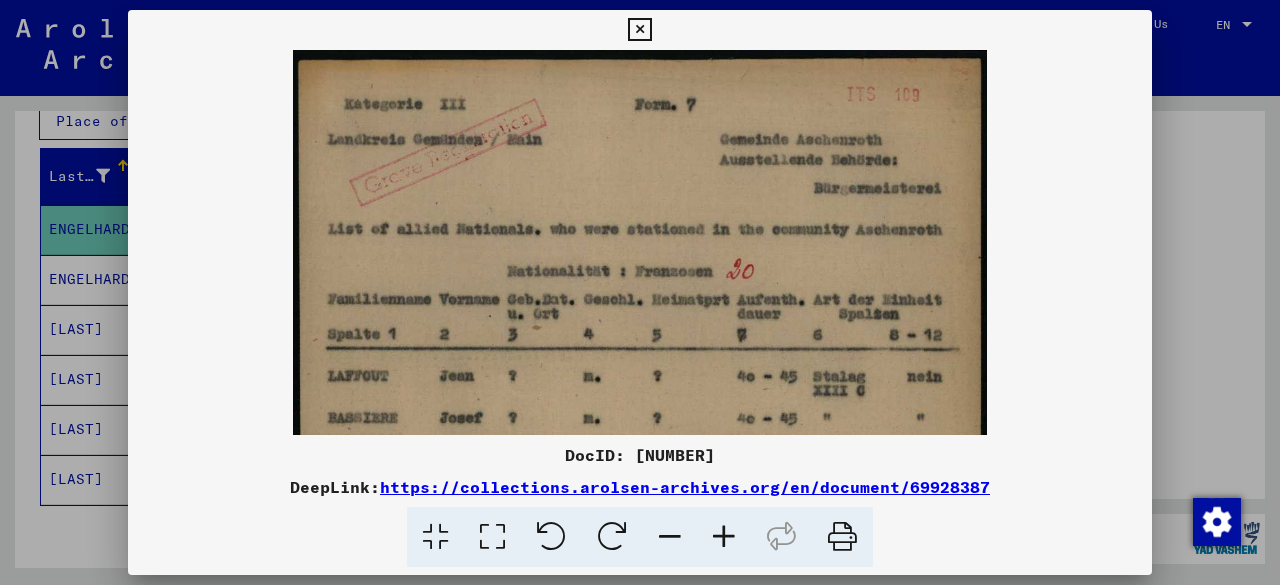 click at bounding box center [724, 537] 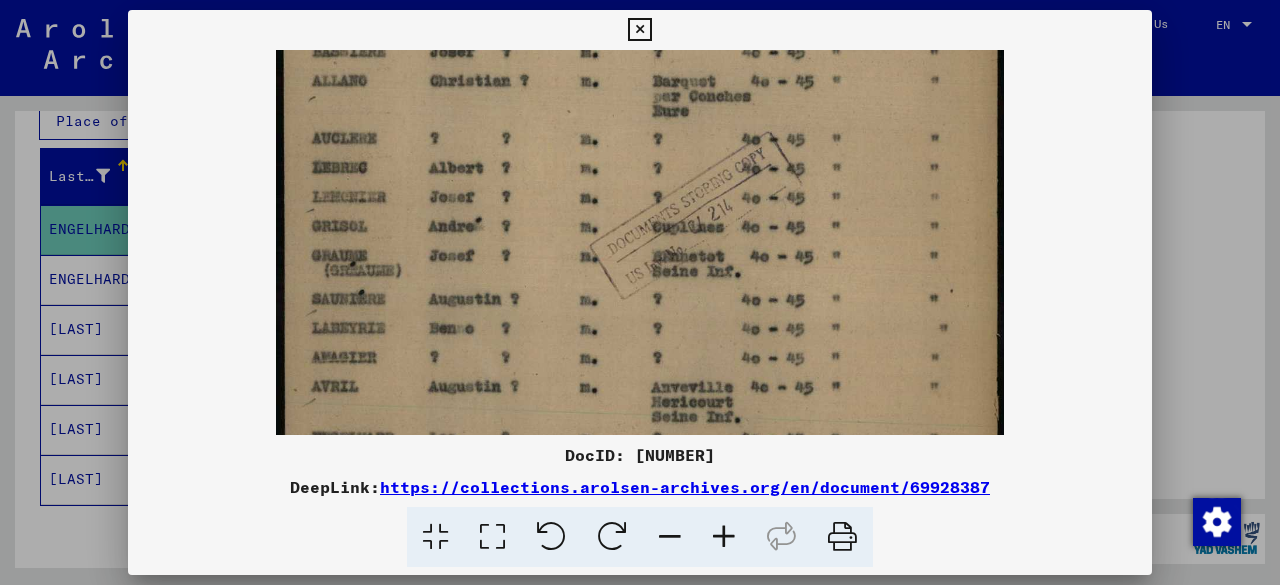 scroll, scrollTop: 440, scrollLeft: 0, axis: vertical 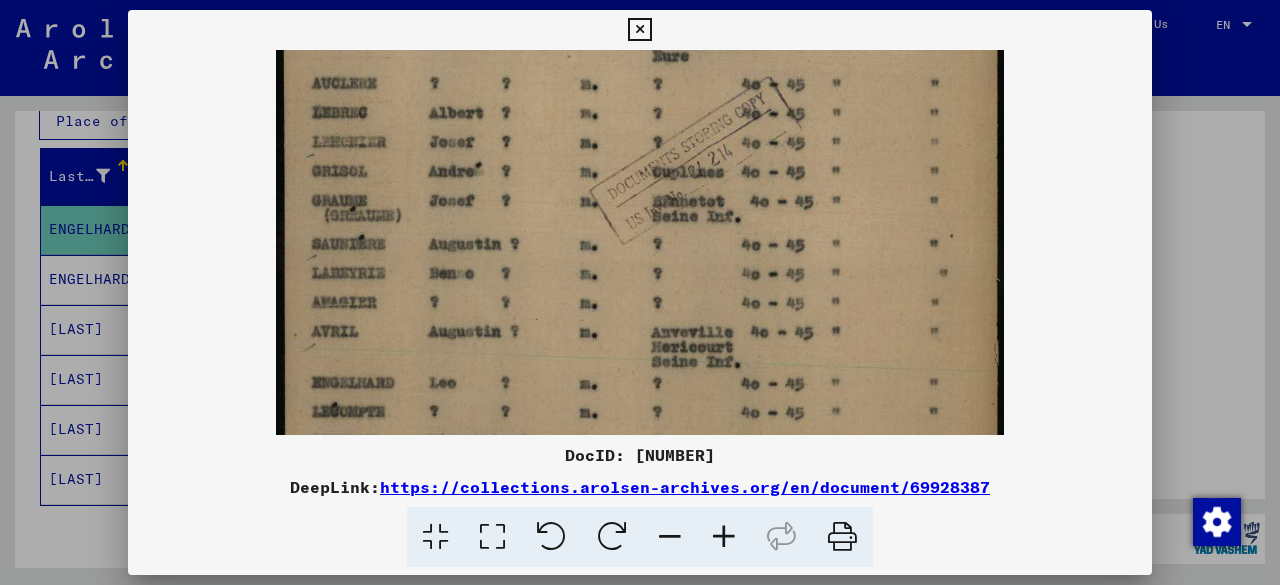 drag, startPoint x: 714, startPoint y: 362, endPoint x: 746, endPoint y: -59, distance: 422.2144 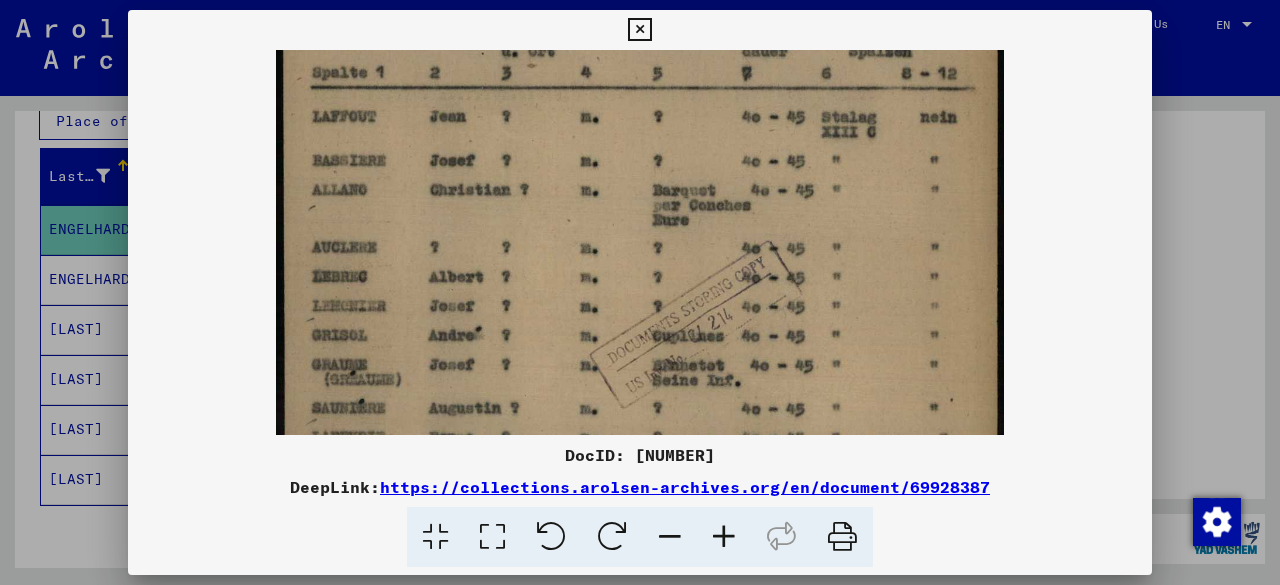 scroll, scrollTop: 266, scrollLeft: 0, axis: vertical 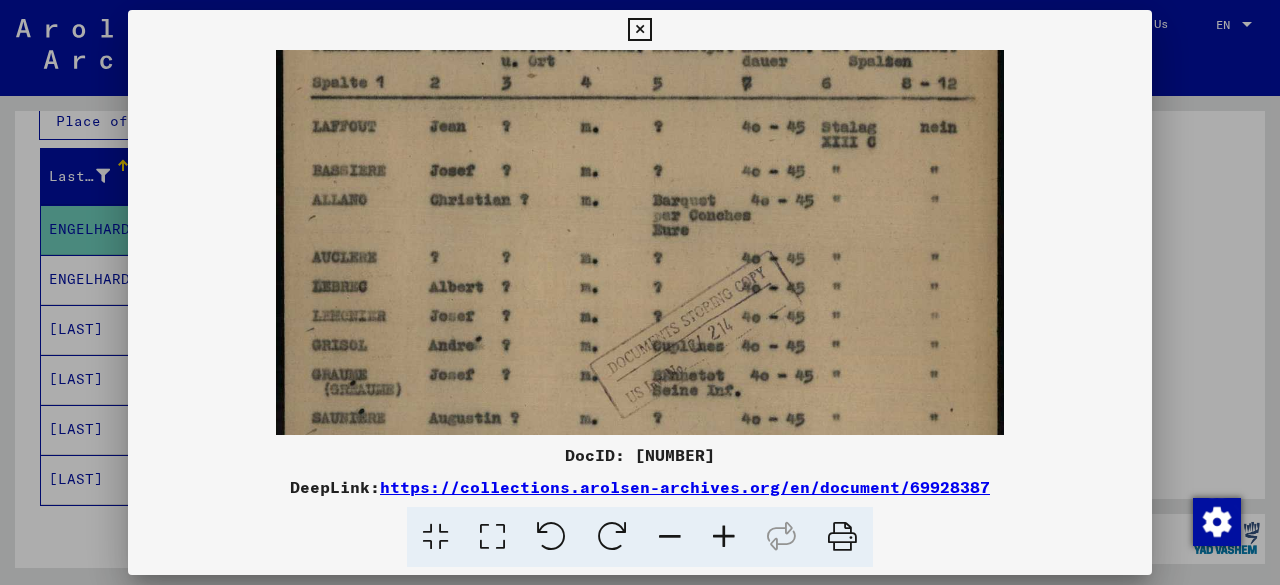 drag, startPoint x: 706, startPoint y: 263, endPoint x: 785, endPoint y: 451, distance: 203.92401 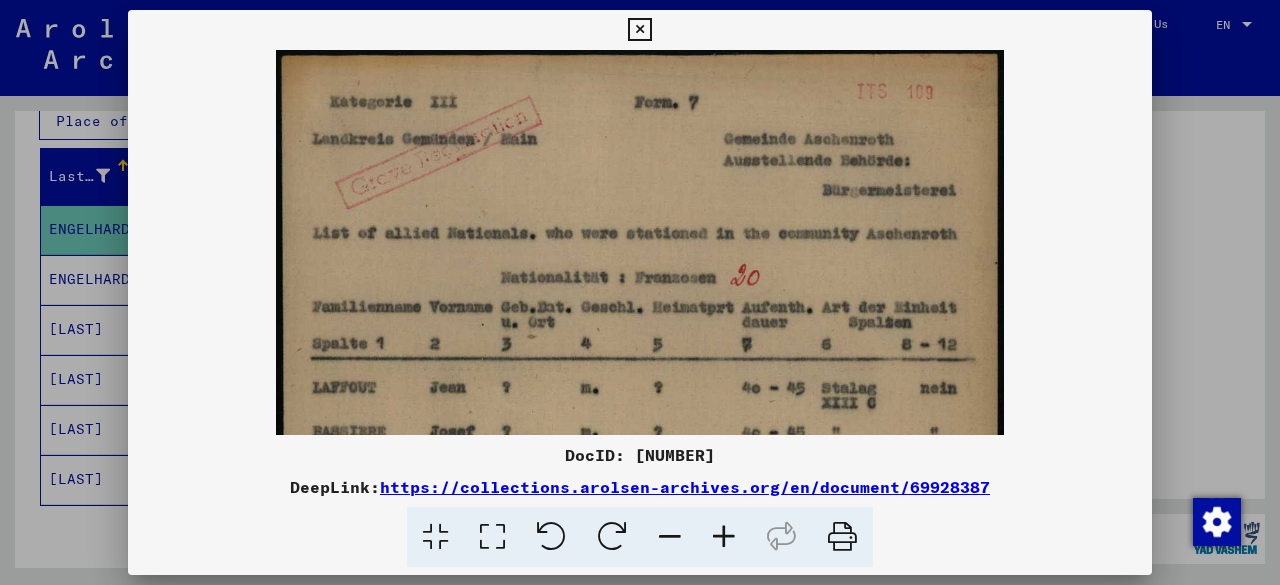 scroll, scrollTop: 4, scrollLeft: 0, axis: vertical 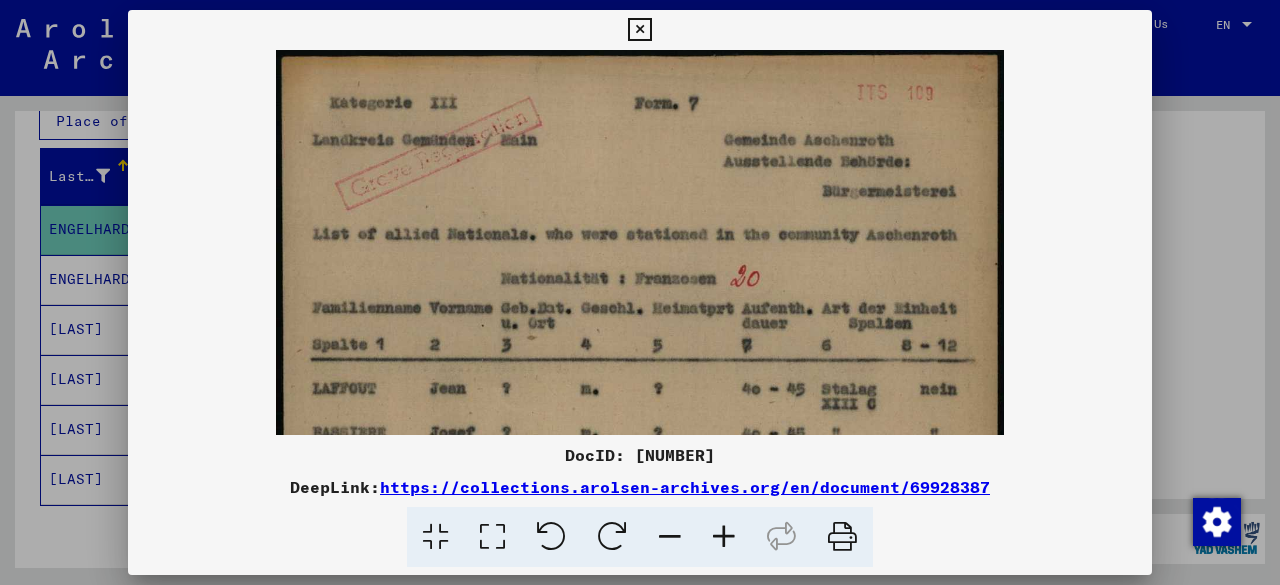 drag, startPoint x: 744, startPoint y: 240, endPoint x: 804, endPoint y: 507, distance: 273.65854 